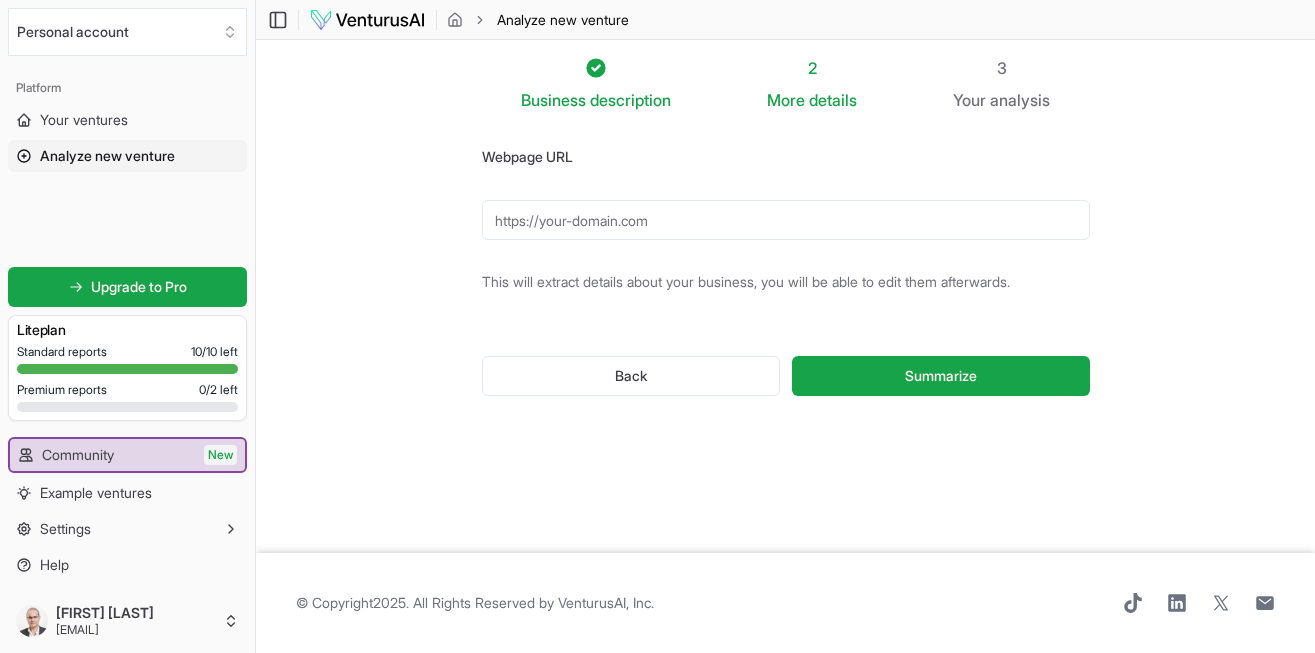 scroll, scrollTop: 0, scrollLeft: 0, axis: both 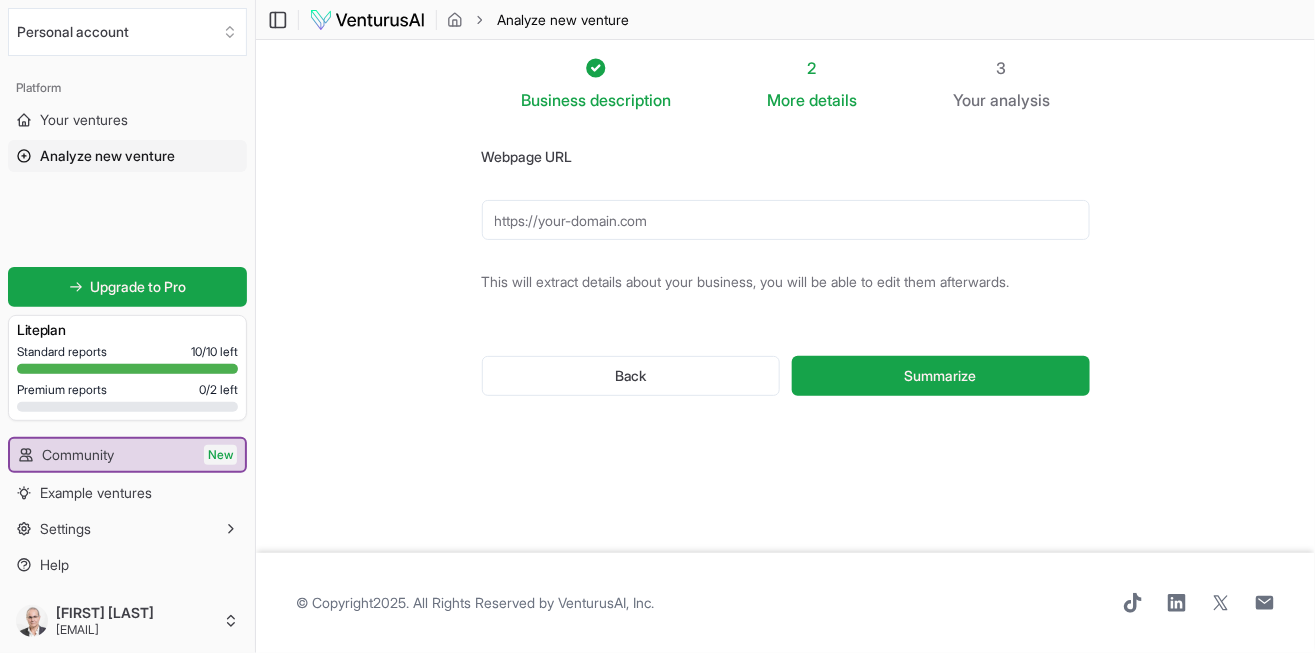 click on "Webpage URL" at bounding box center (786, 220) 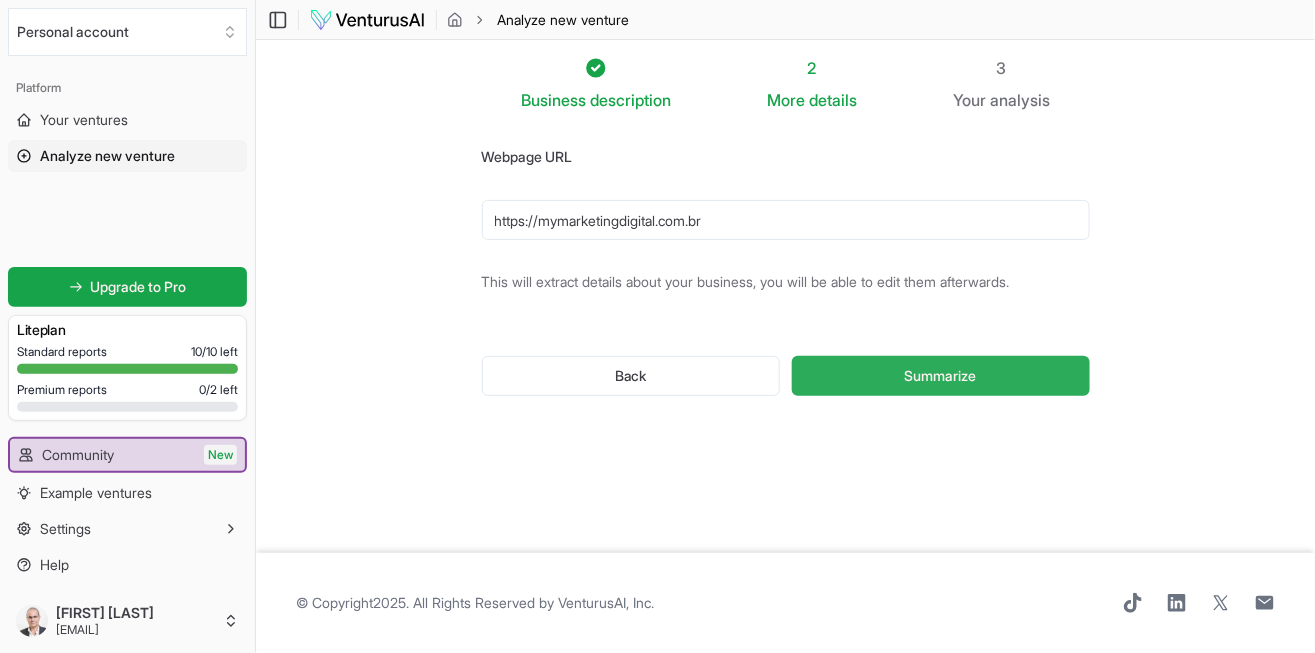 type on "https://mymarketingdigital.com.br" 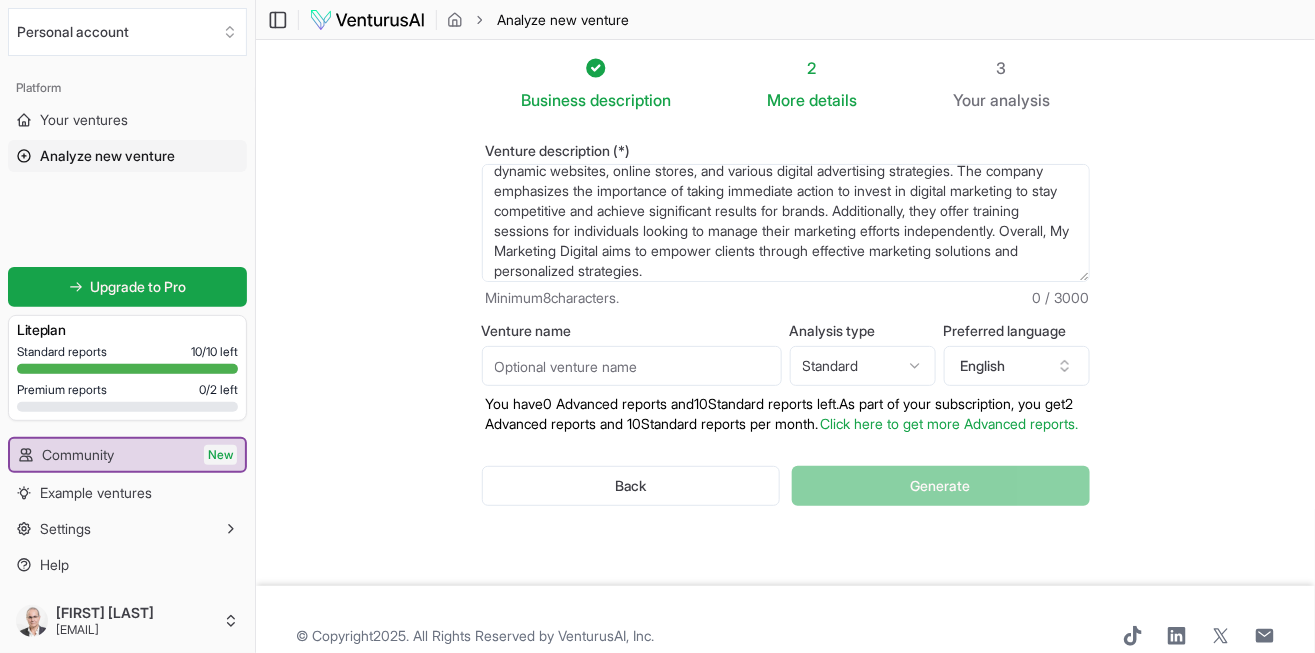 scroll, scrollTop: 100, scrollLeft: 0, axis: vertical 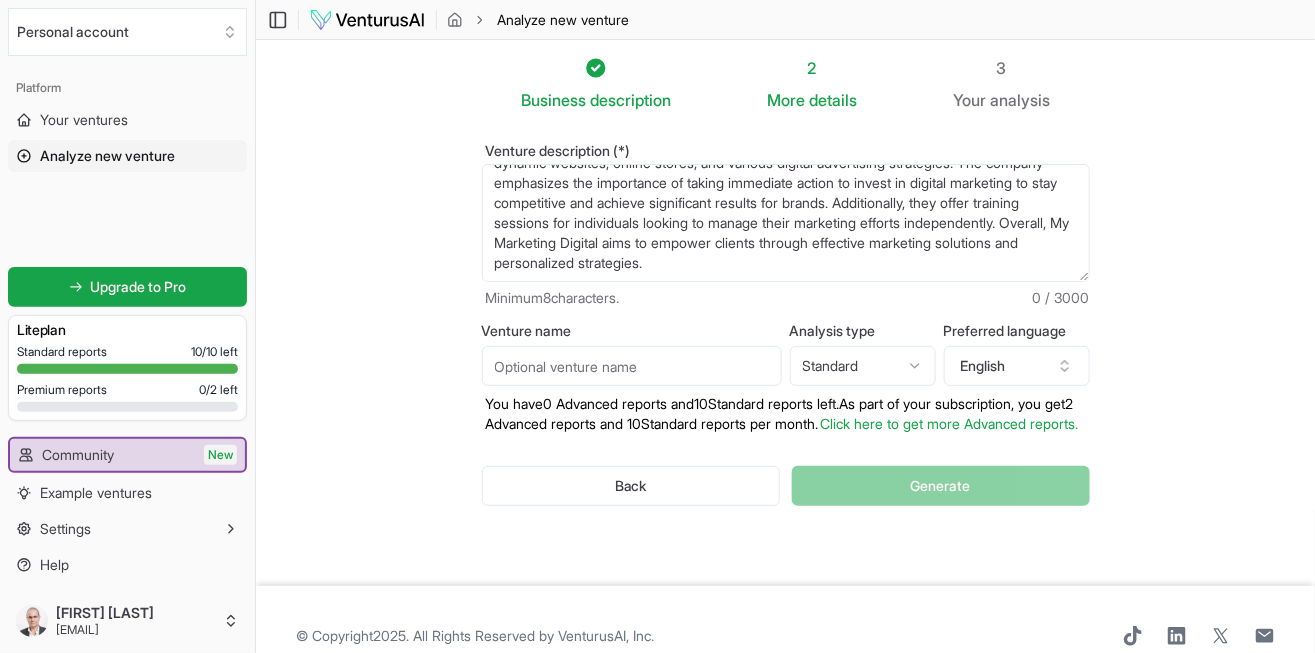 click on "Click here to get more Advanced reports." at bounding box center [950, 423] 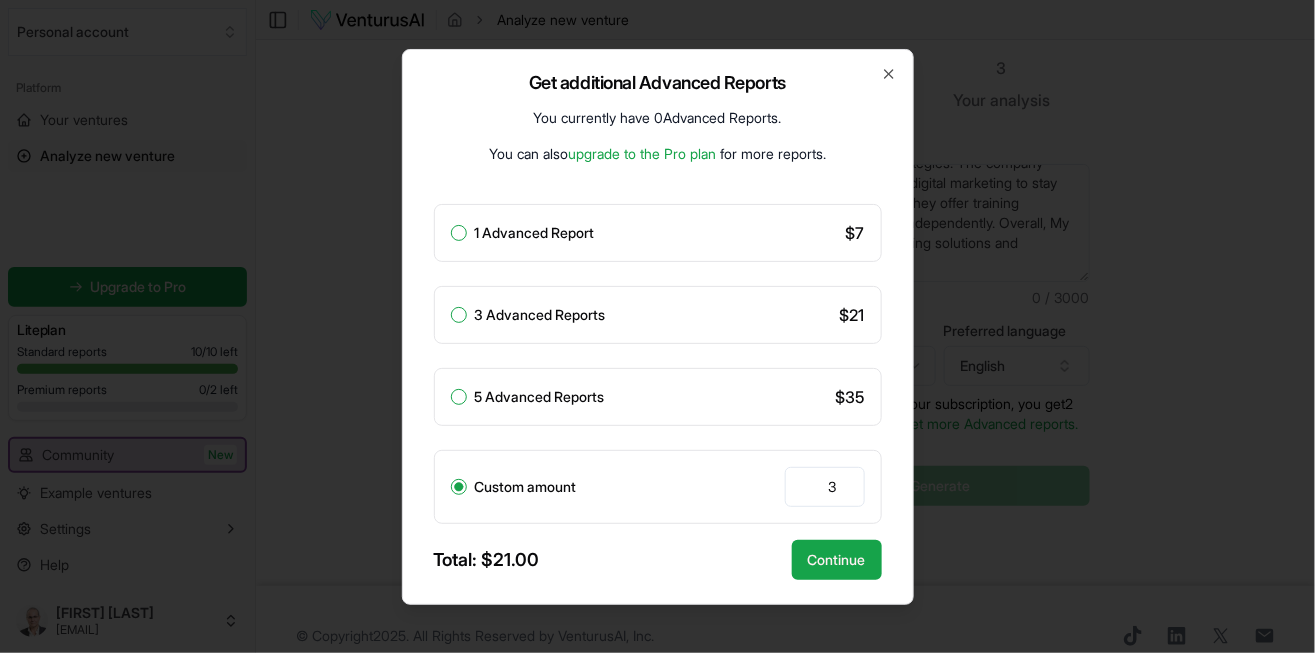 click on "1 Advanced Report" at bounding box center (459, 233) 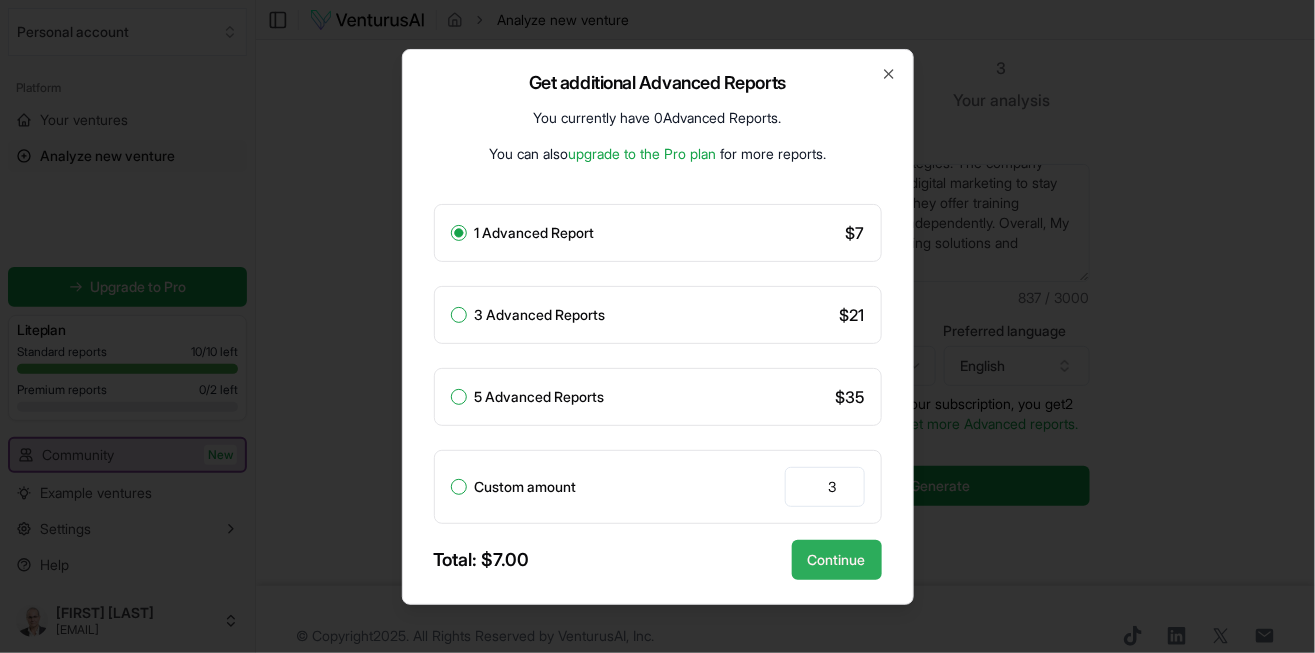 click on "Continue" at bounding box center (837, 560) 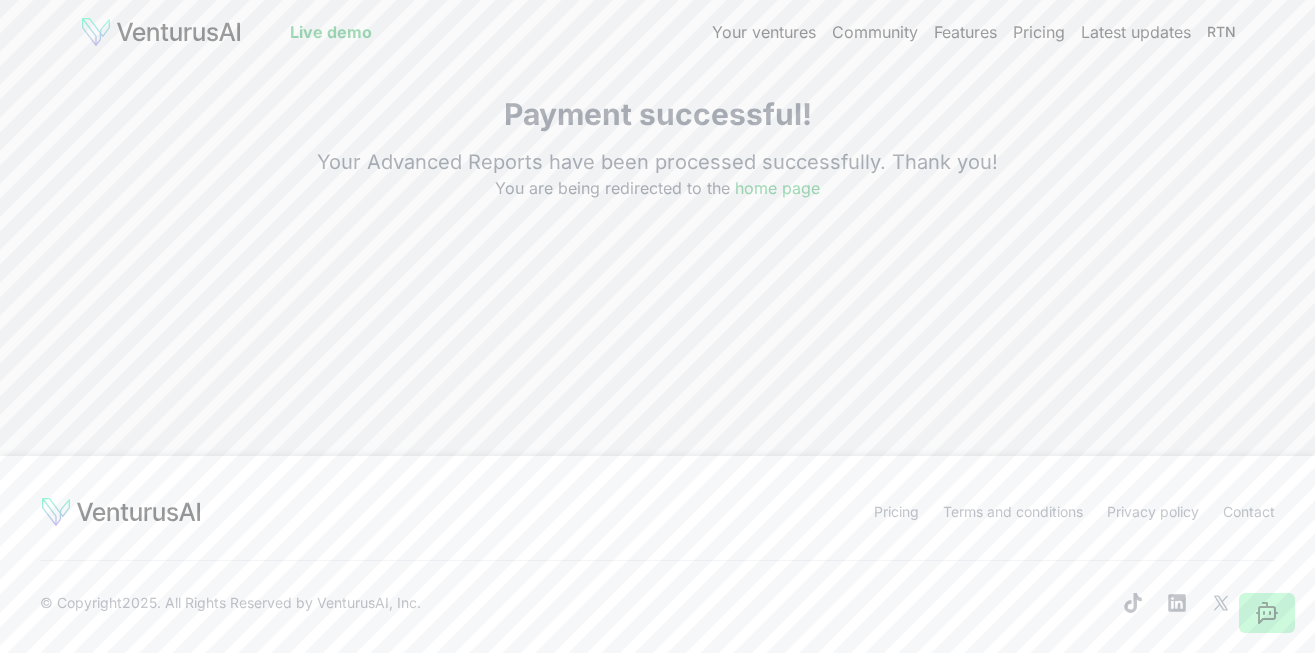 scroll, scrollTop: 0, scrollLeft: 0, axis: both 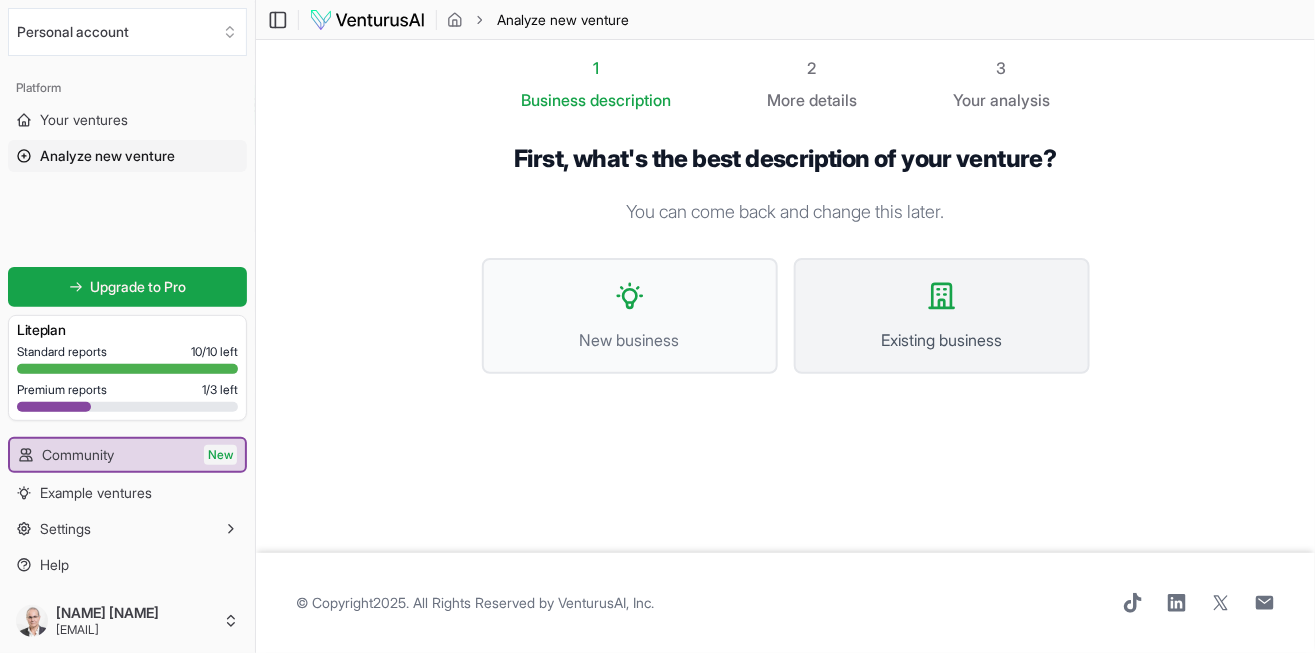 click on "Existing business" at bounding box center (942, 340) 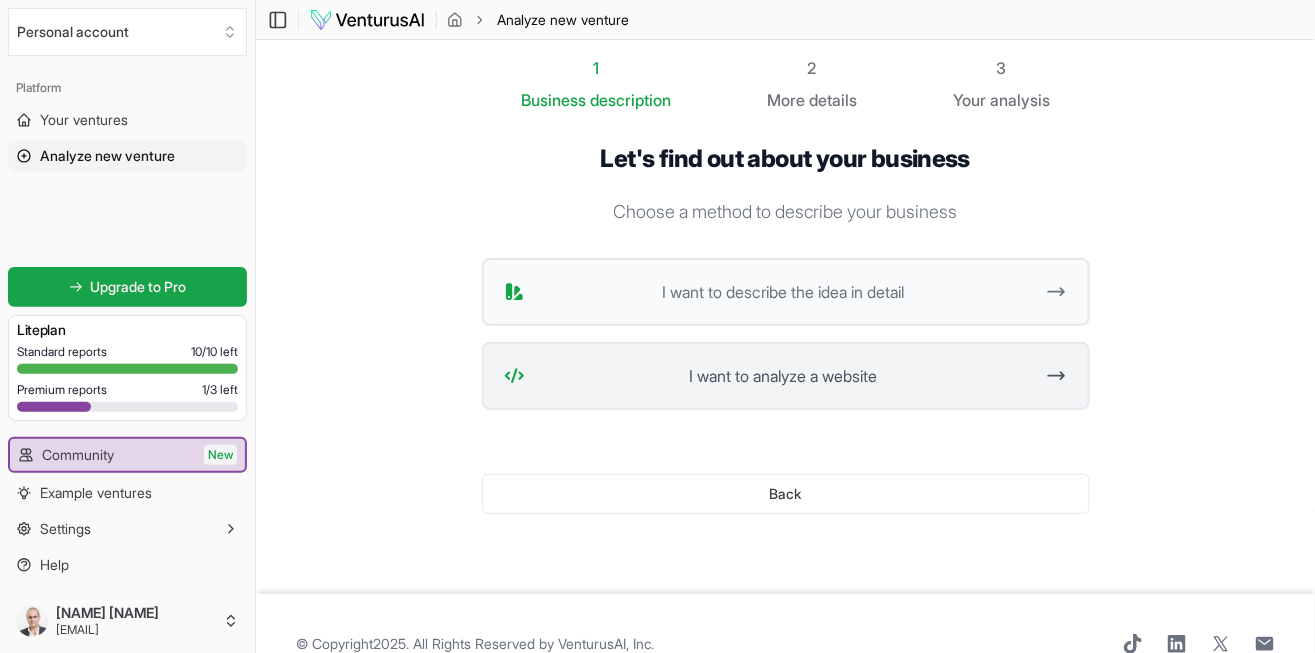click on "I want to analyze a website" at bounding box center (783, 376) 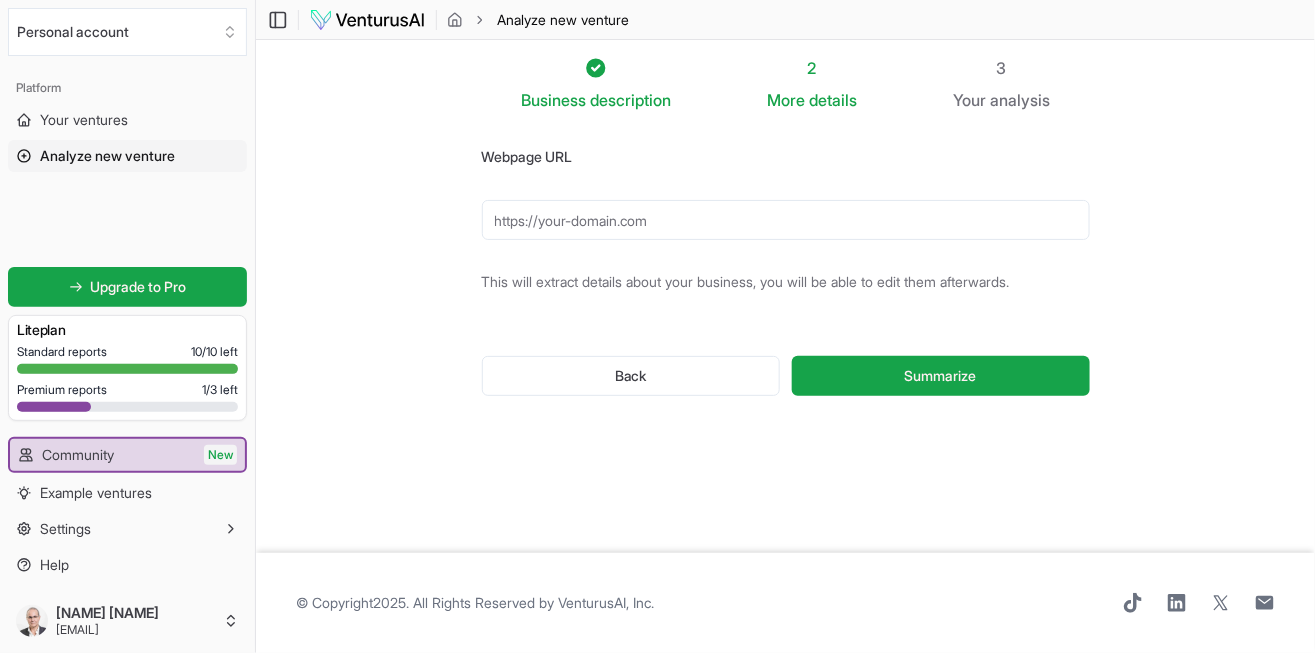 click on "Webpage URL" at bounding box center (786, 220) 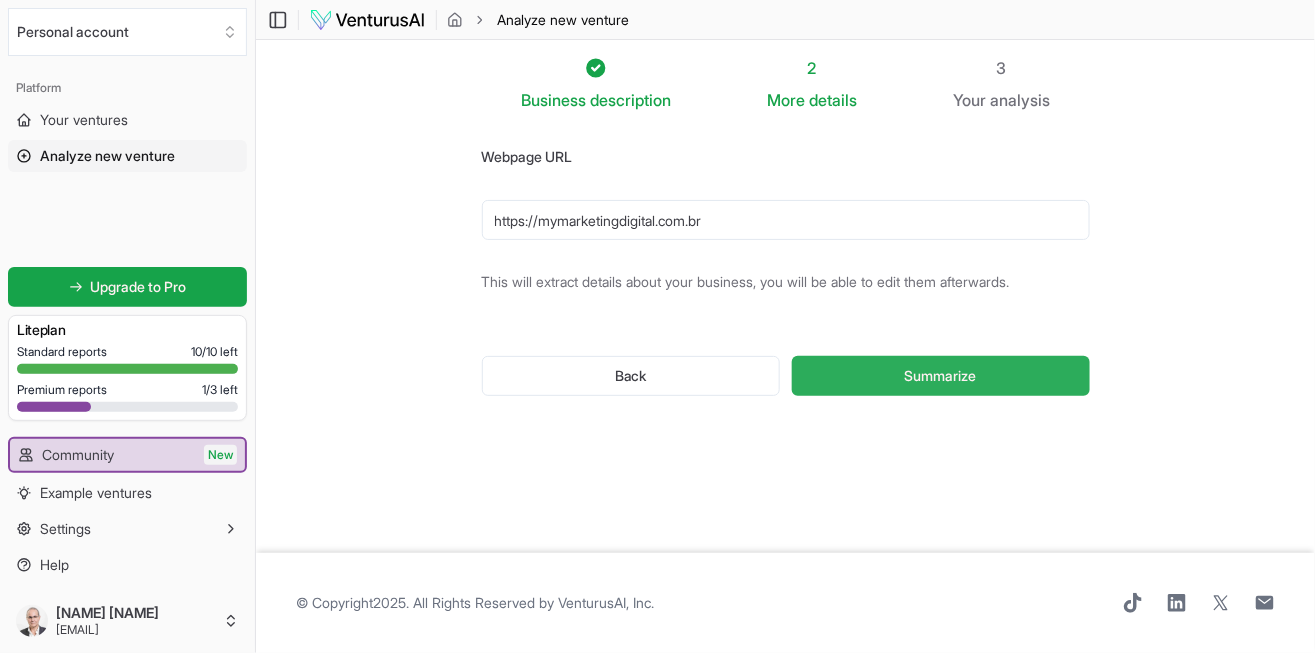 type on "https://mymarketingdigital.com.br" 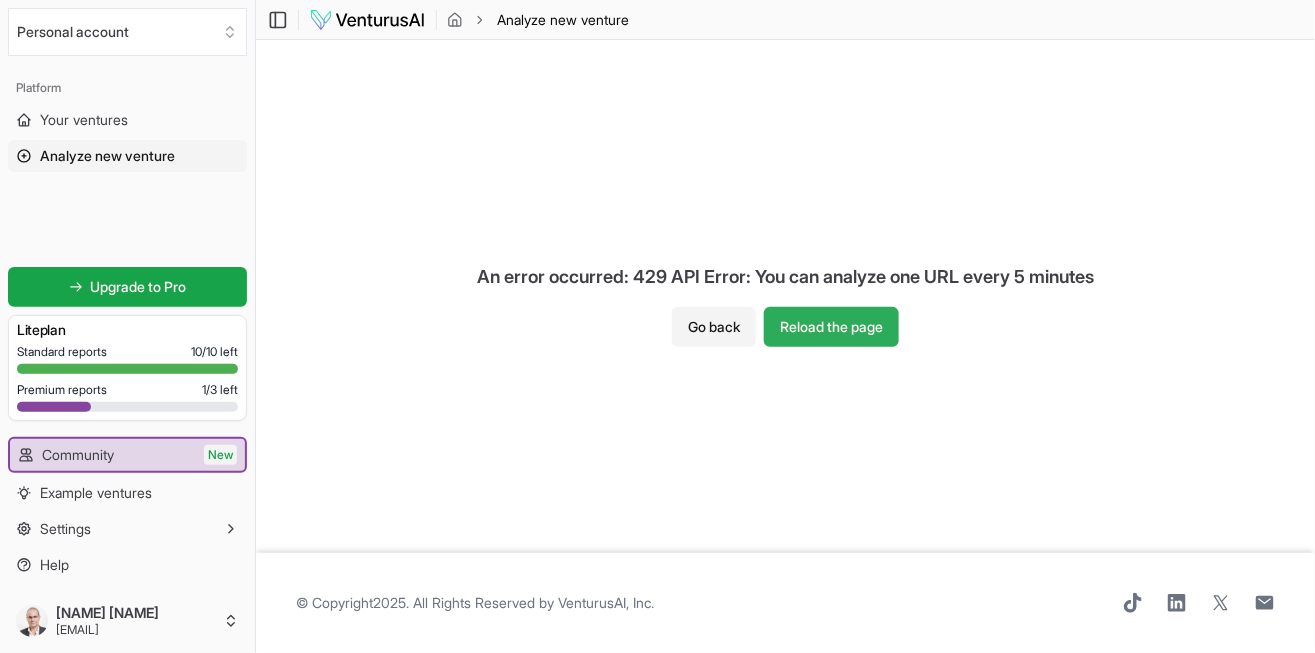 click on "Reload the page" at bounding box center [831, 327] 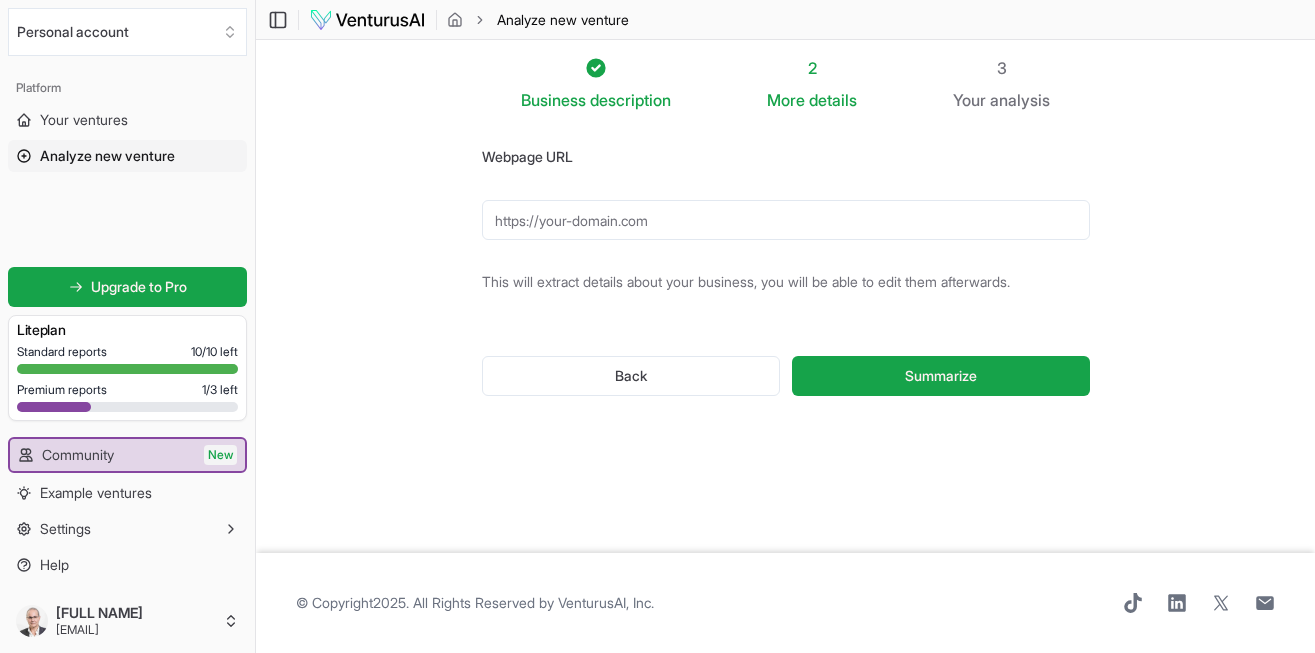 scroll, scrollTop: 0, scrollLeft: 0, axis: both 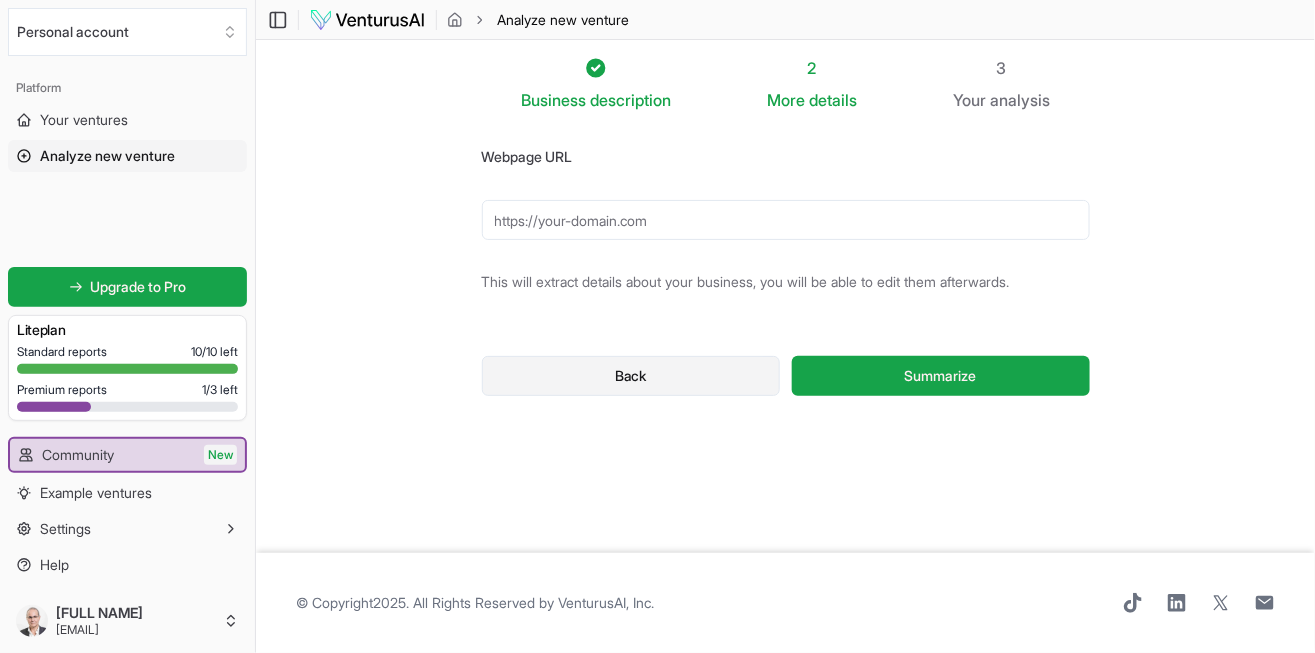 click on "Back" at bounding box center [631, 376] 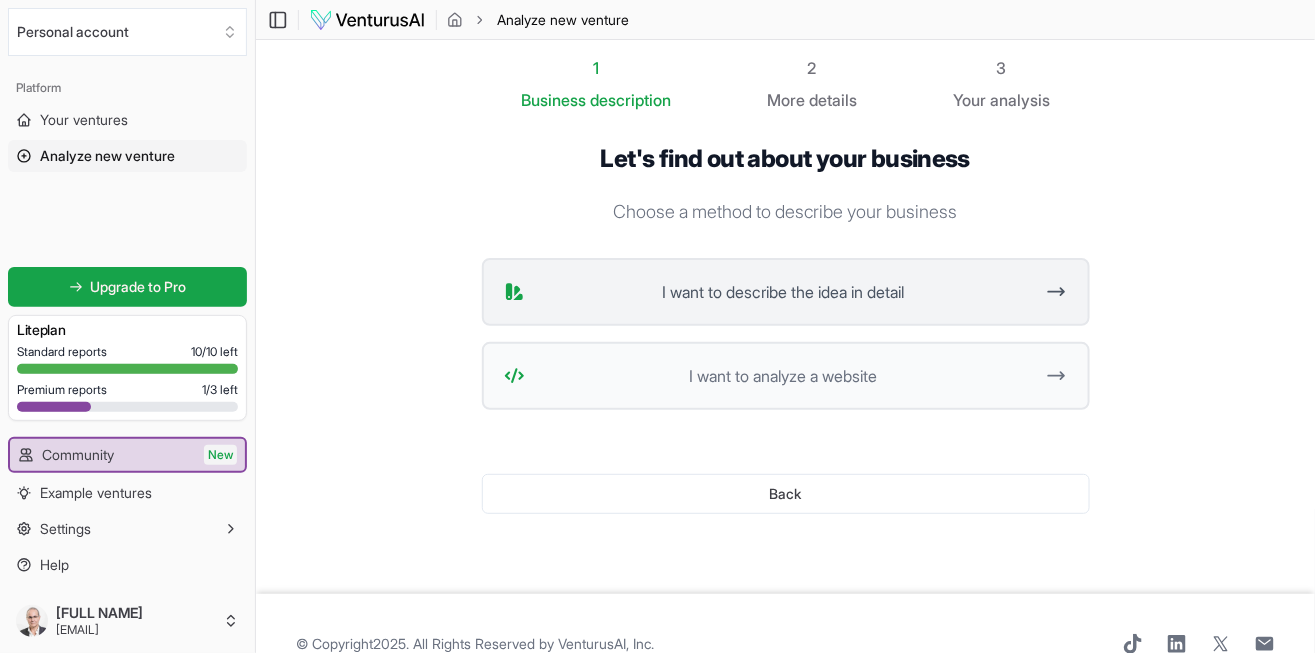 click on "I want to describe the idea in detail" at bounding box center (783, 292) 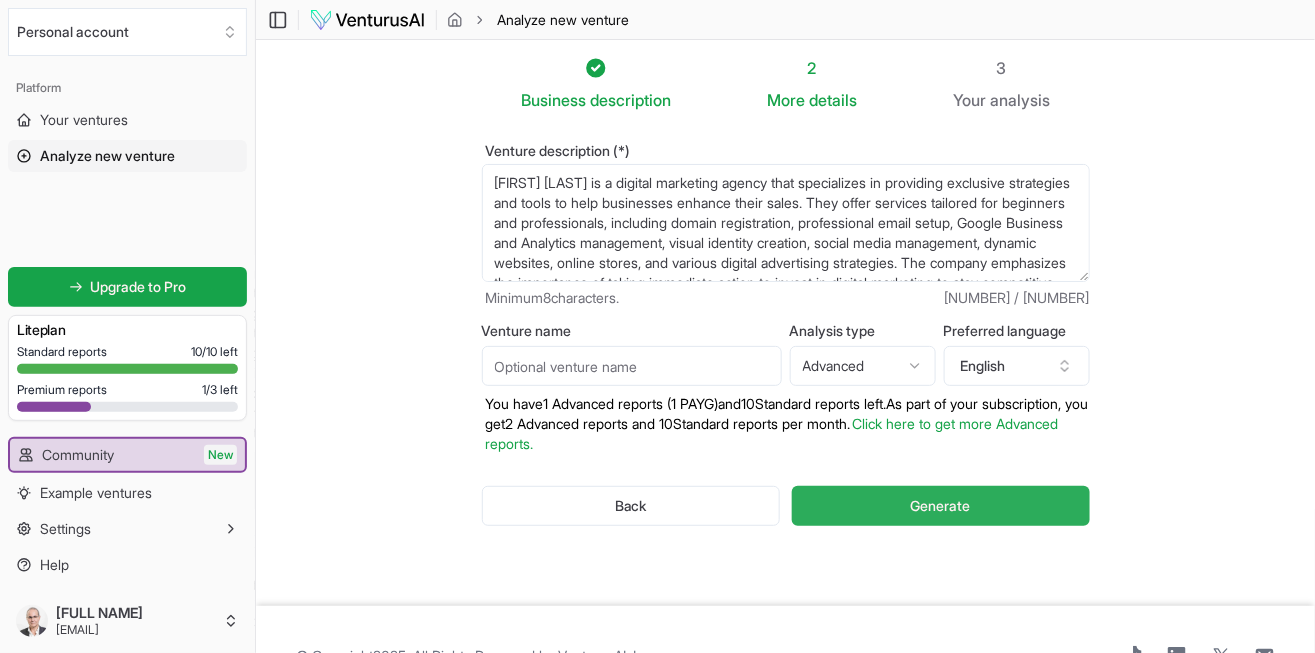 click on "Generate" at bounding box center [941, 506] 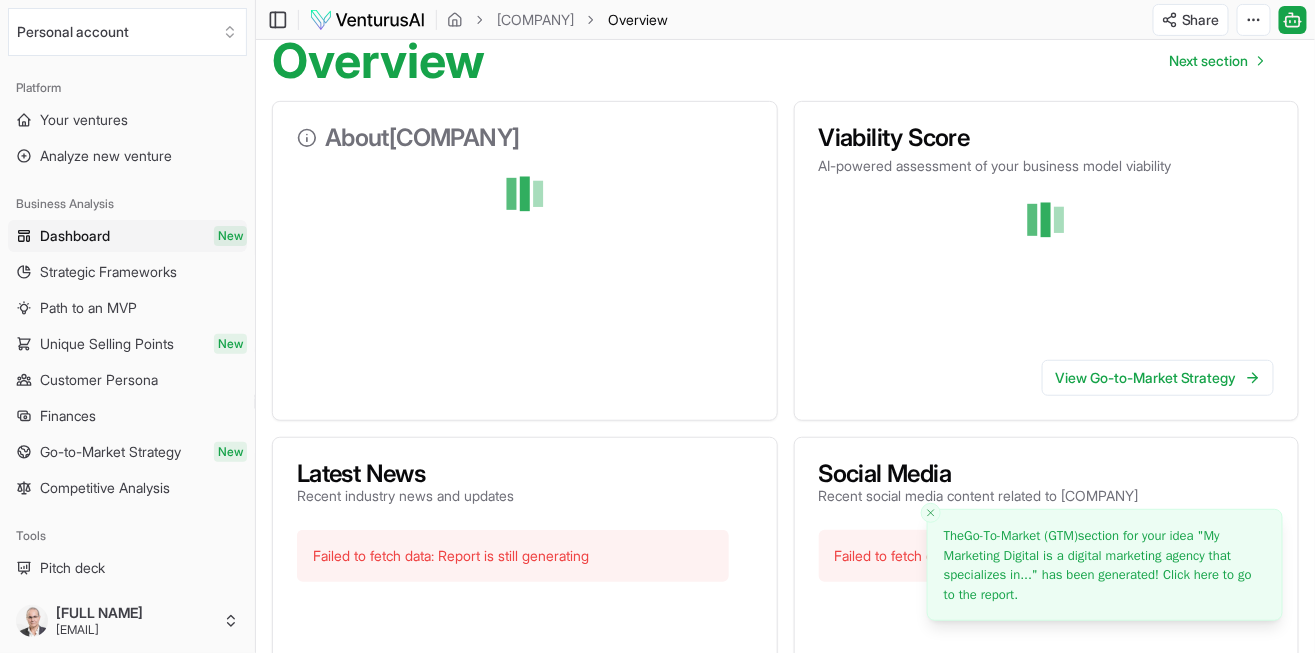 scroll, scrollTop: 208, scrollLeft: 0, axis: vertical 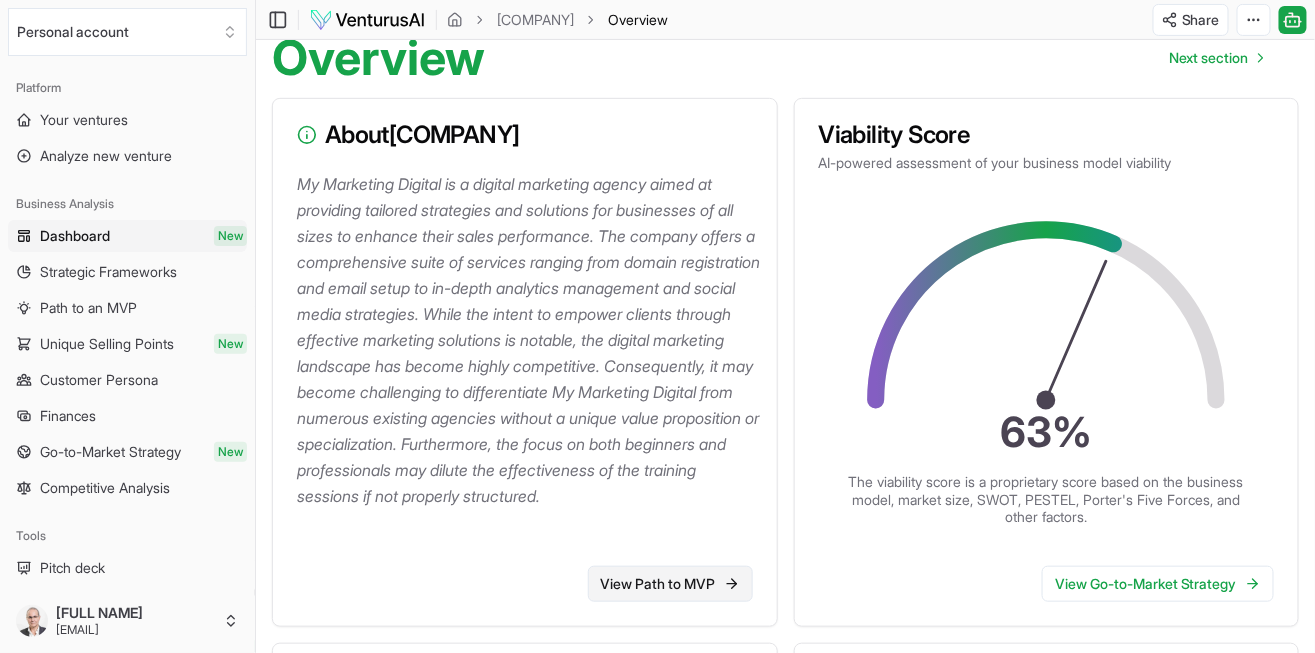 click on "View Path to MVP" at bounding box center (670, 584) 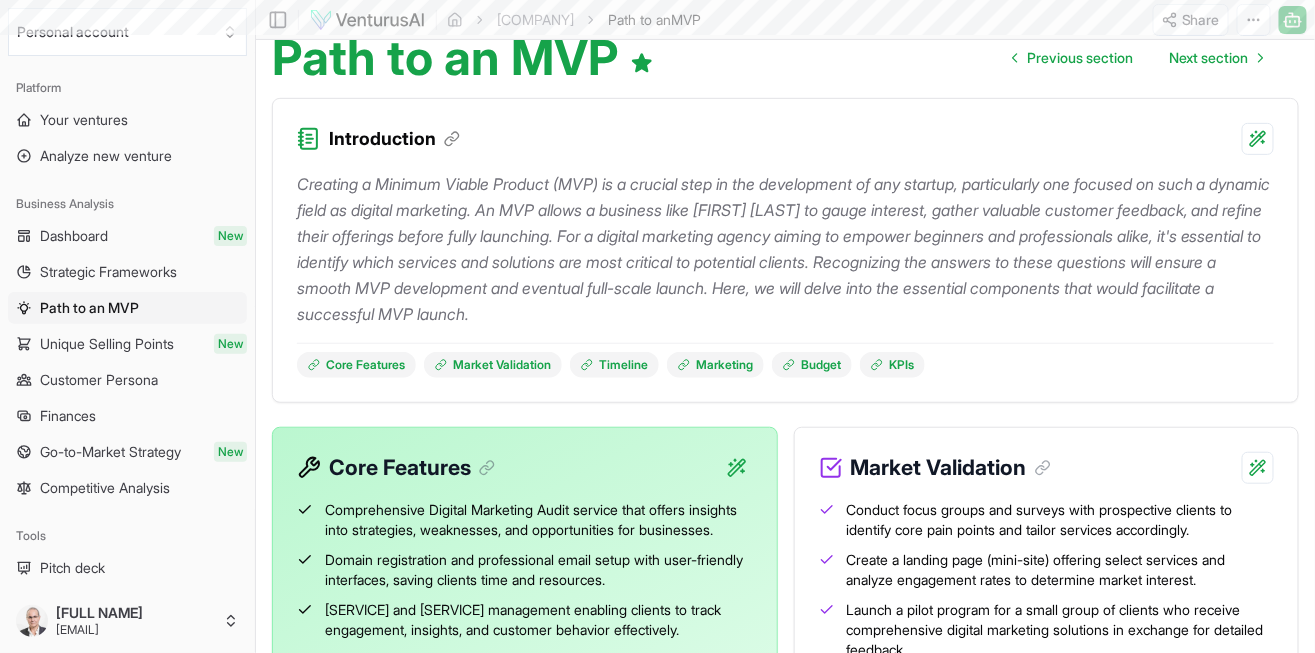 scroll, scrollTop: 0, scrollLeft: 0, axis: both 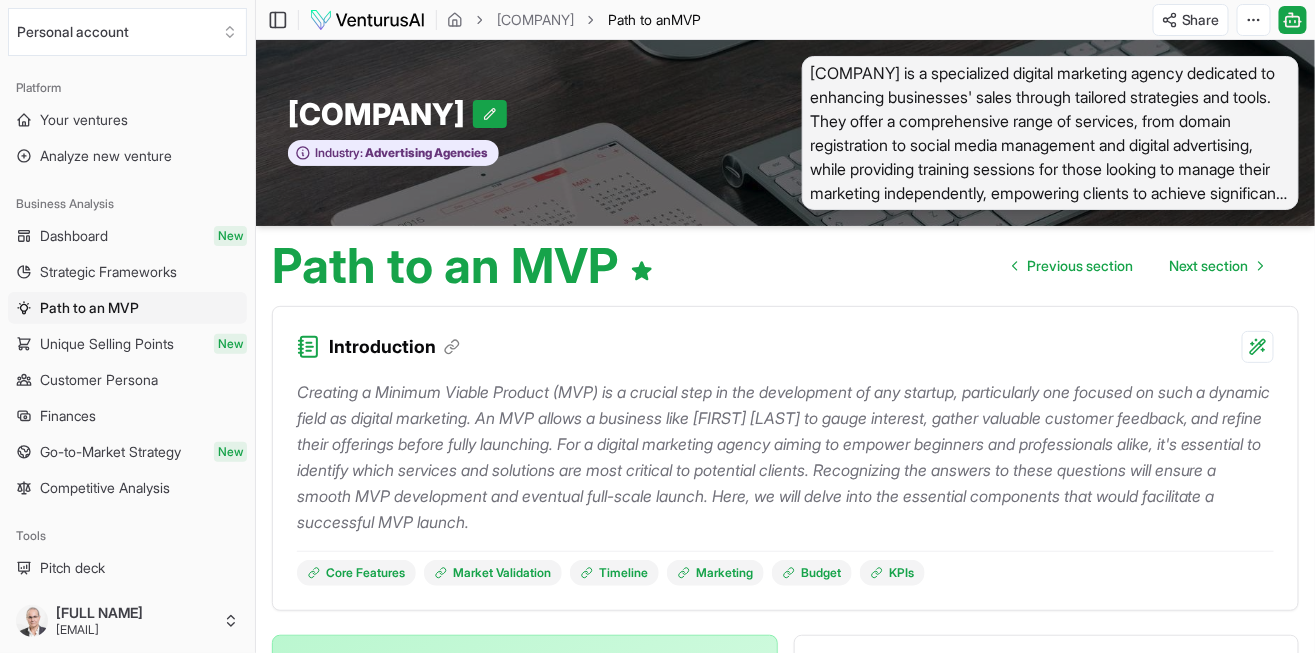 click on "We value your privacy We use cookies to enhance your browsing experience, serve personalized ads or content, and analyze our traffic. By clicking "Accept All", you consent to our use of cookies. Customize    Accept All Customize Consent Preferences   We use cookies to help you navigate efficiently and perform certain functions. You will find detailed information about all cookies under each consent category below. The cookies that are categorized as "Necessary" are stored on your browser as they are essential for enabling the basic functionalities of the site. ...  Show more Necessary Always Active Necessary cookies are required to enable the basic features of this site, such as providing secure log-in or adjusting your consent preferences. These cookies do not store any personally identifiable data. Cookie cookieyes-consent Duration 1 year Description Cookie __cf_bm Duration 1 hour Description This cookie, set by Cloudflare, is used to support Cloudflare Bot Management.  Cookie _cfuvid Duration session lidc" at bounding box center (657, 326) 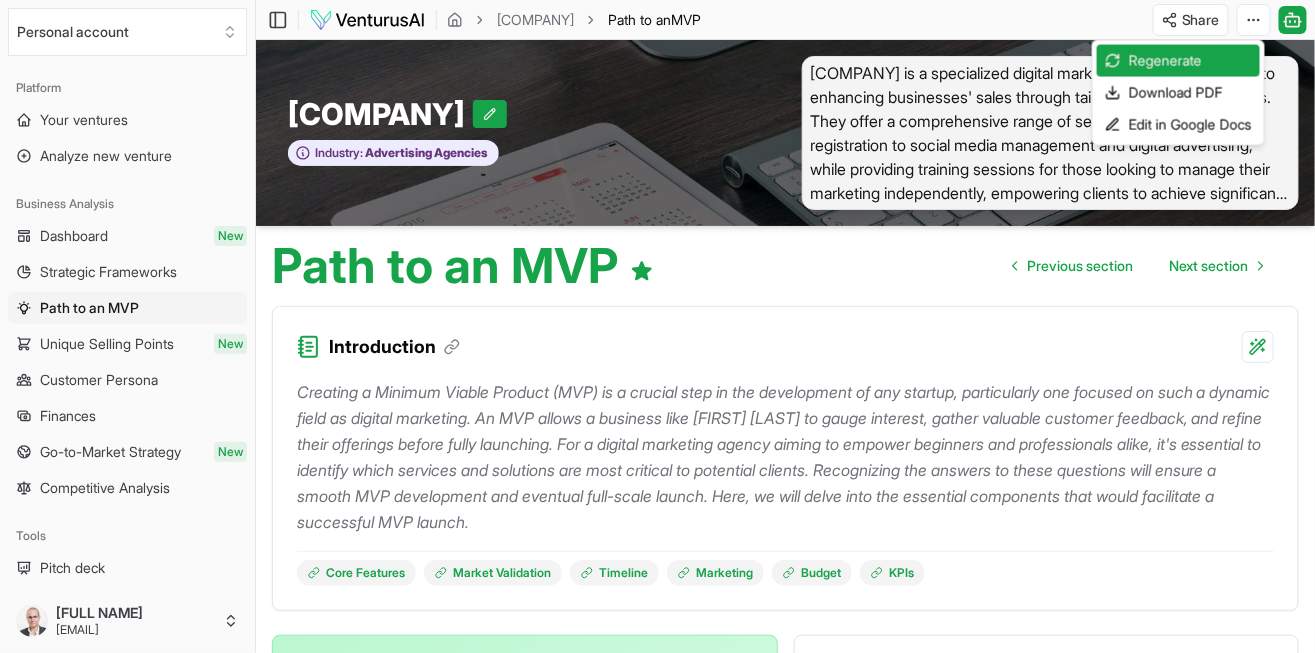 click on "We value your privacy We use cookies to enhance your browsing experience, serve personalized ads or content, and analyze our traffic. By clicking "Accept All", you consent to our use of cookies. Customize    Accept All Customize Consent Preferences   We use cookies to help you navigate efficiently and perform certain functions. You will find detailed information about all cookies under each consent category below. The cookies that are categorized as "Necessary" are stored on your browser as they are essential for enabling the basic functionalities of the site. ...  Show more Necessary Always Active Necessary cookies are required to enable the basic features of this site, such as providing secure log-in or adjusting your consent preferences. These cookies do not store any personally identifiable data. Cookie cookieyes-consent Duration 1 year Description Cookie __cf_bm Duration 1 hour Description This cookie, set by Cloudflare, is used to support Cloudflare Bot Management.  Cookie _cfuvid Duration session lidc" at bounding box center (657, 326) 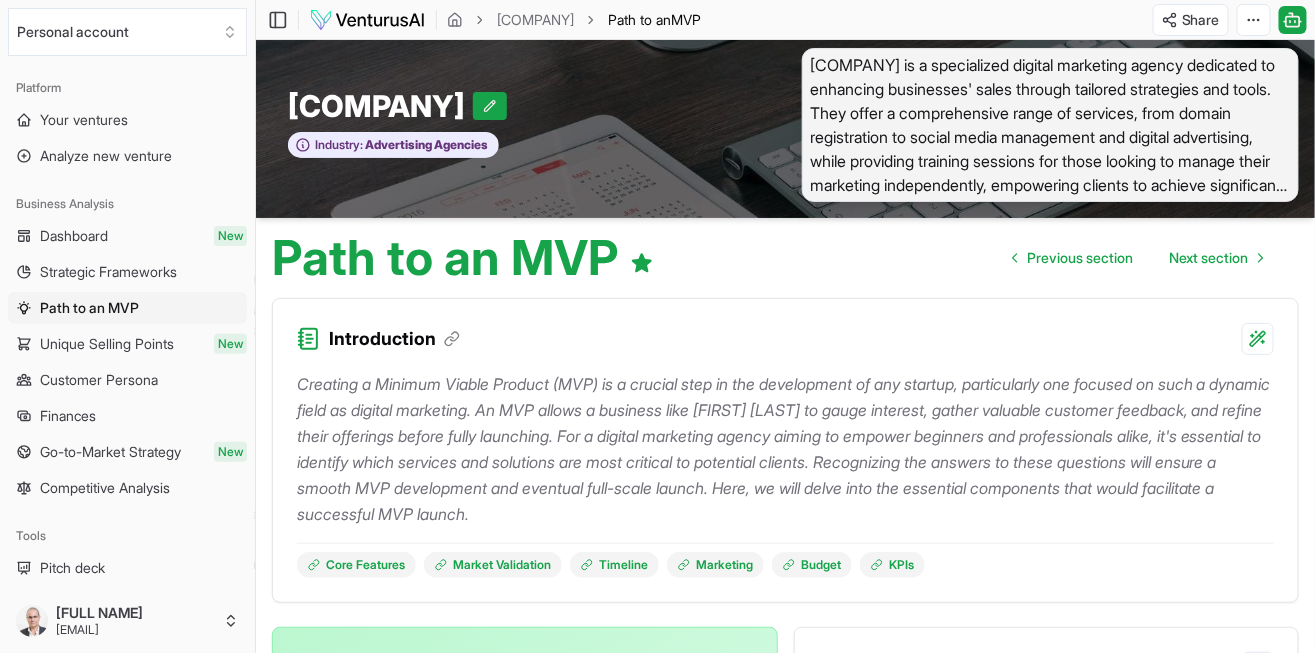 scroll, scrollTop: 0, scrollLeft: 0, axis: both 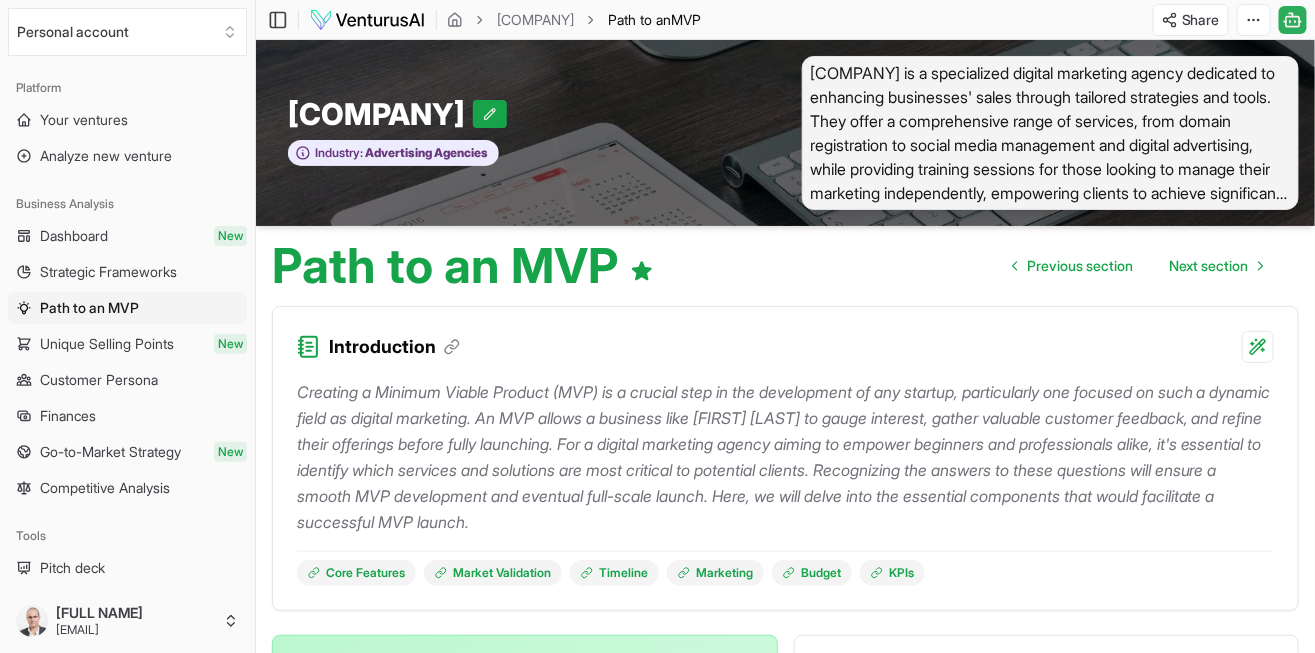 click 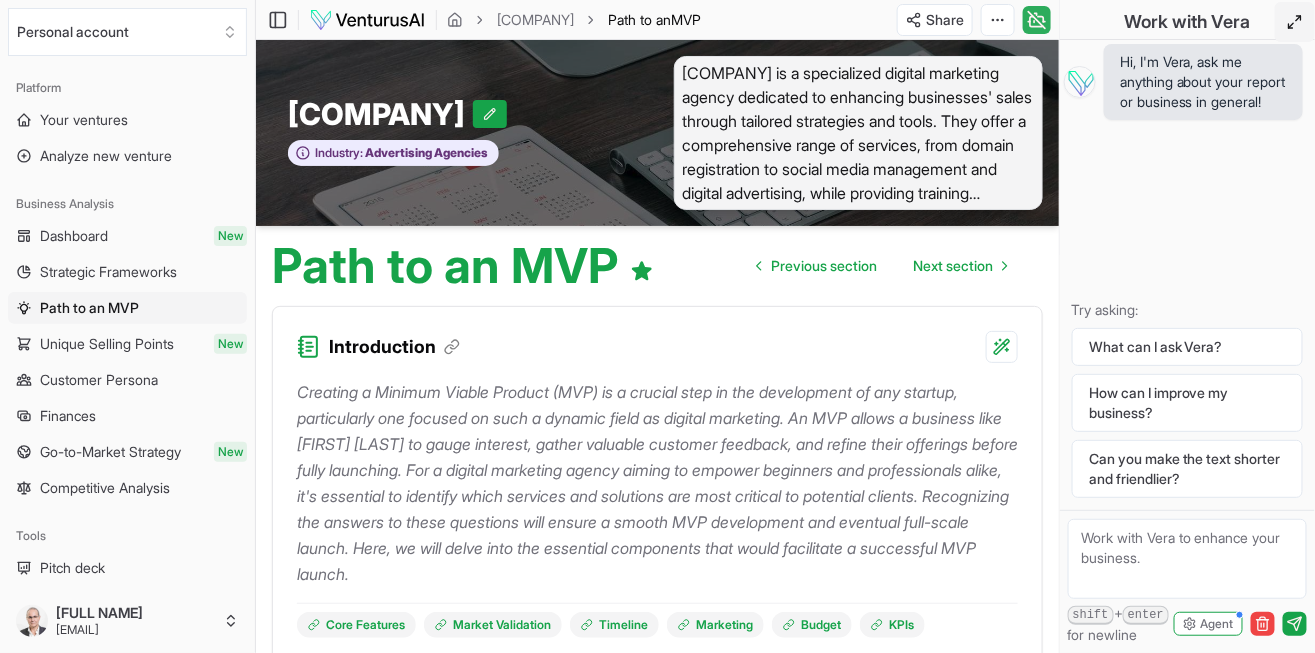 click 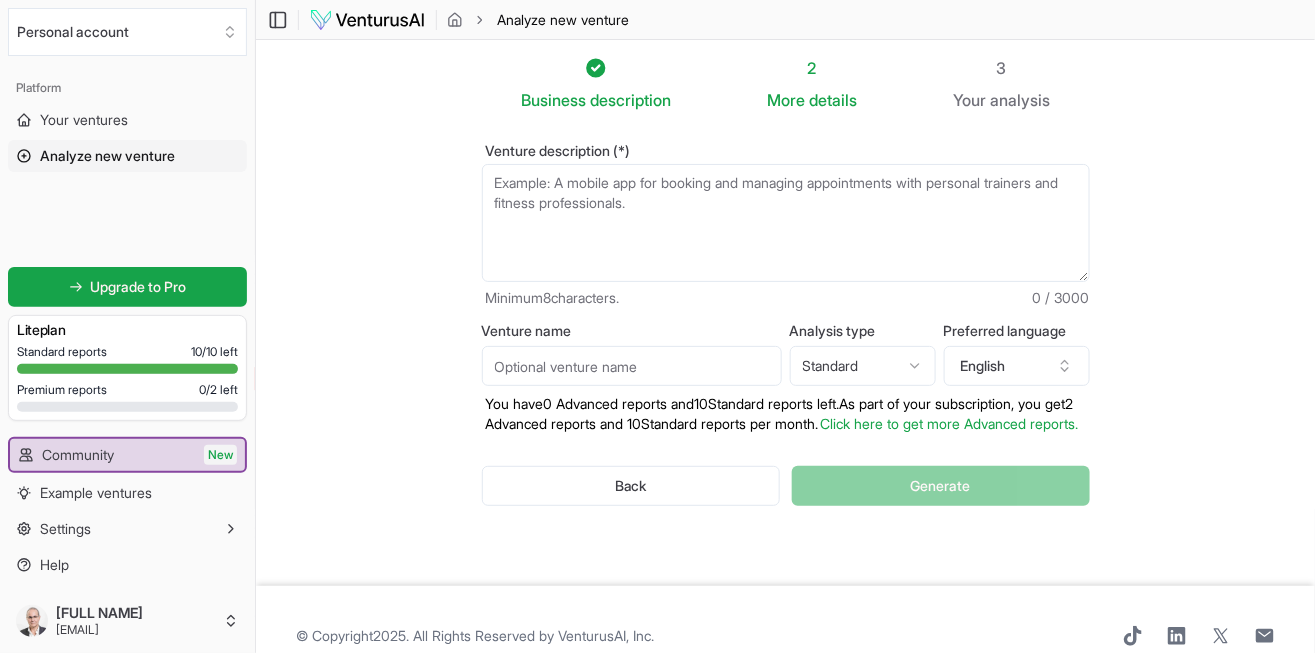 click on "2" at bounding box center [812, 68] 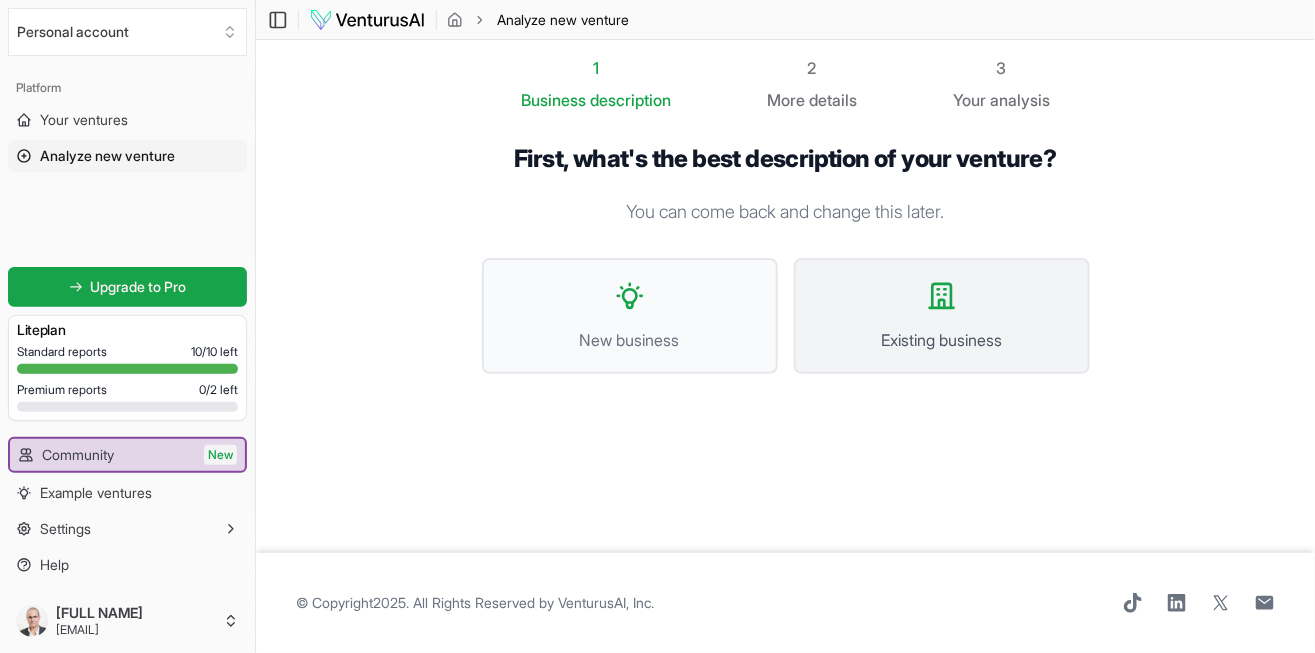 click on "Existing business" at bounding box center (942, 316) 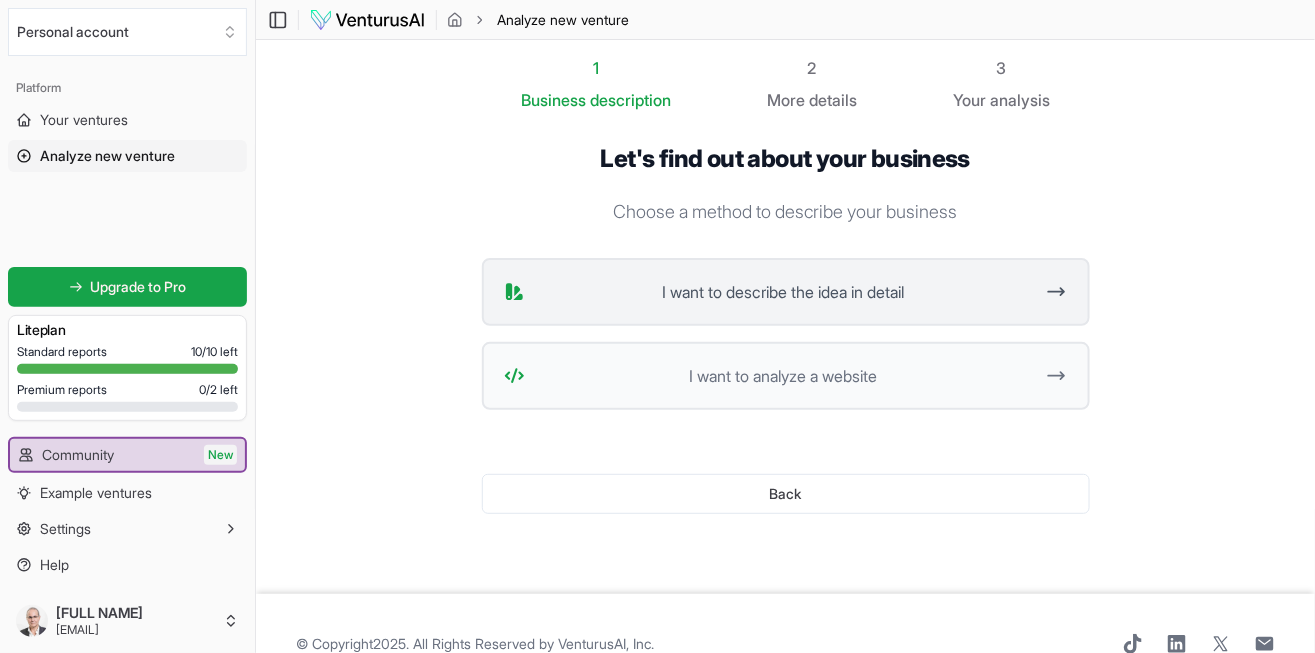 click on "I want to describe the idea in detail" at bounding box center [783, 292] 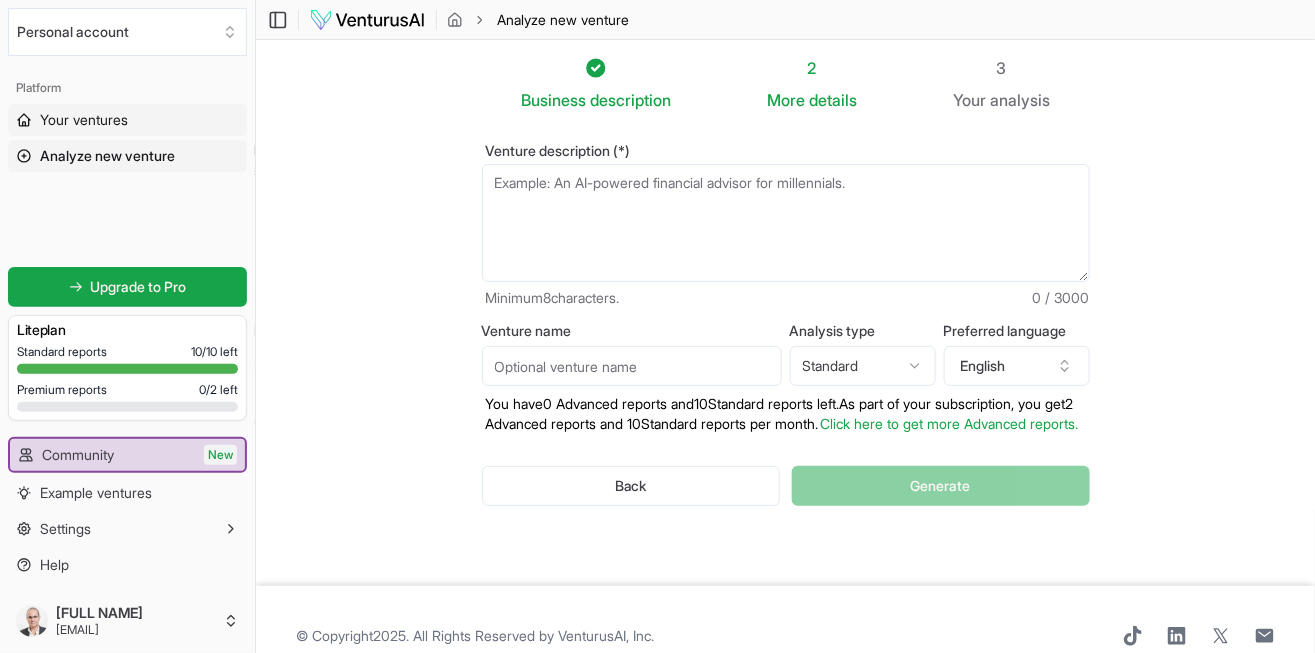 click on "Your ventures" at bounding box center (84, 120) 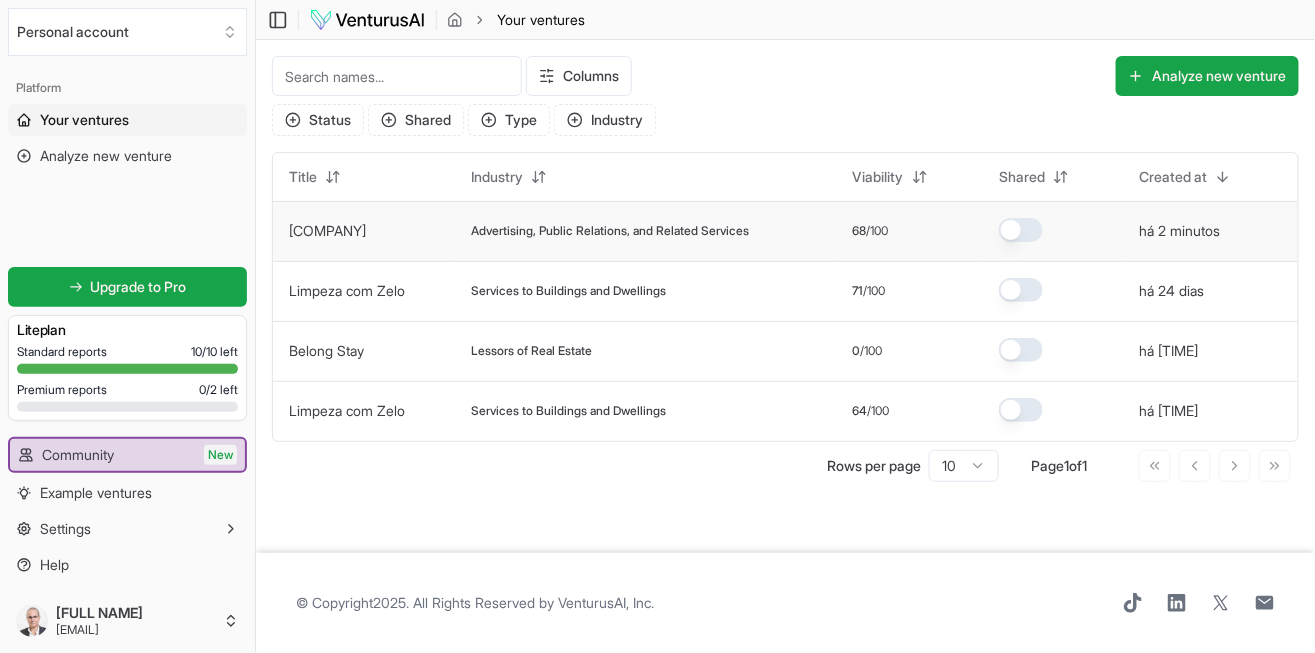 click on "Advertising, Public Relations, and Related Services" at bounding box center [610, 231] 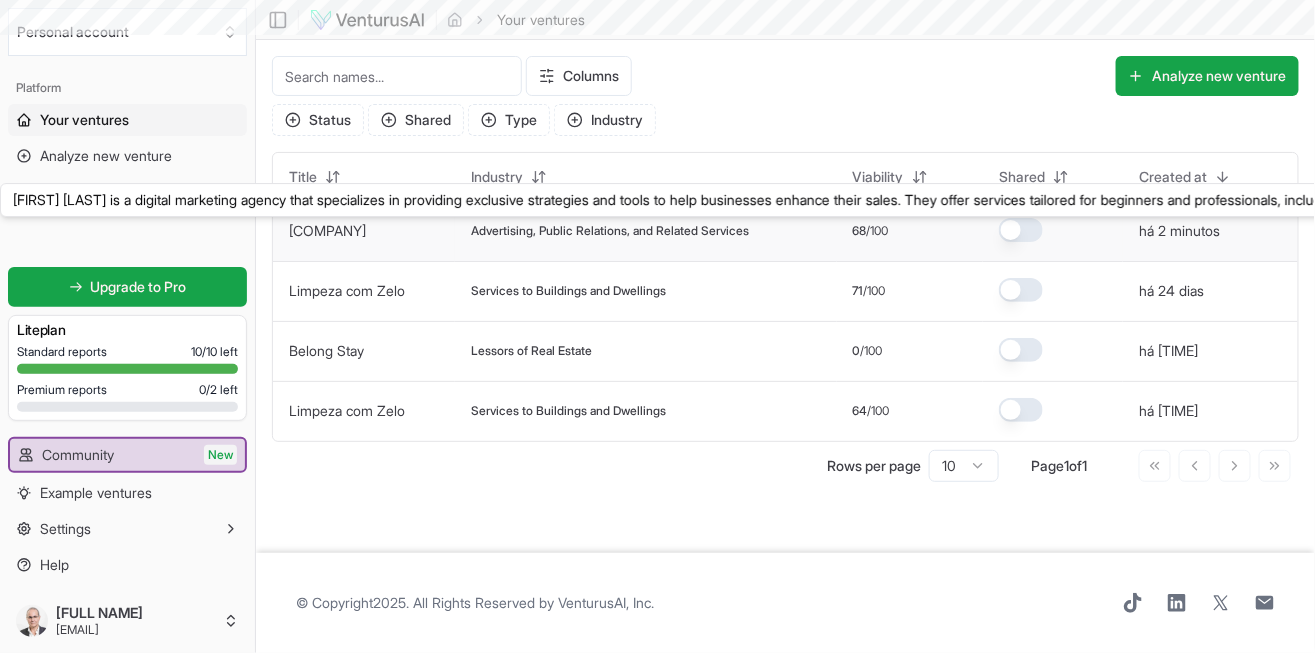 click on "[FIRST] [LAST] [FIRST] [LAST] is a digital marketing agency that specializes in providing exclusive strategies and tools to help businesses enhance their sales. They offer services tailored for beginners and professionals, including domain registration, professional email setup, Google Business and Analytics management, visual identity creation, social media management, dynamic websites, online stores, and various digital advertising strategies. The company emphasizes the importance of taking immediate action to invest in digital marketing to stay competitive and achieve significant results for brands. Additionally, they offer training sessions for individuals looking to manage their marketing efforts independently. Overall, [FIRST] [LAST] aims to empower clients through effective marketing solutions and personalized strategies." at bounding box center (364, 231) 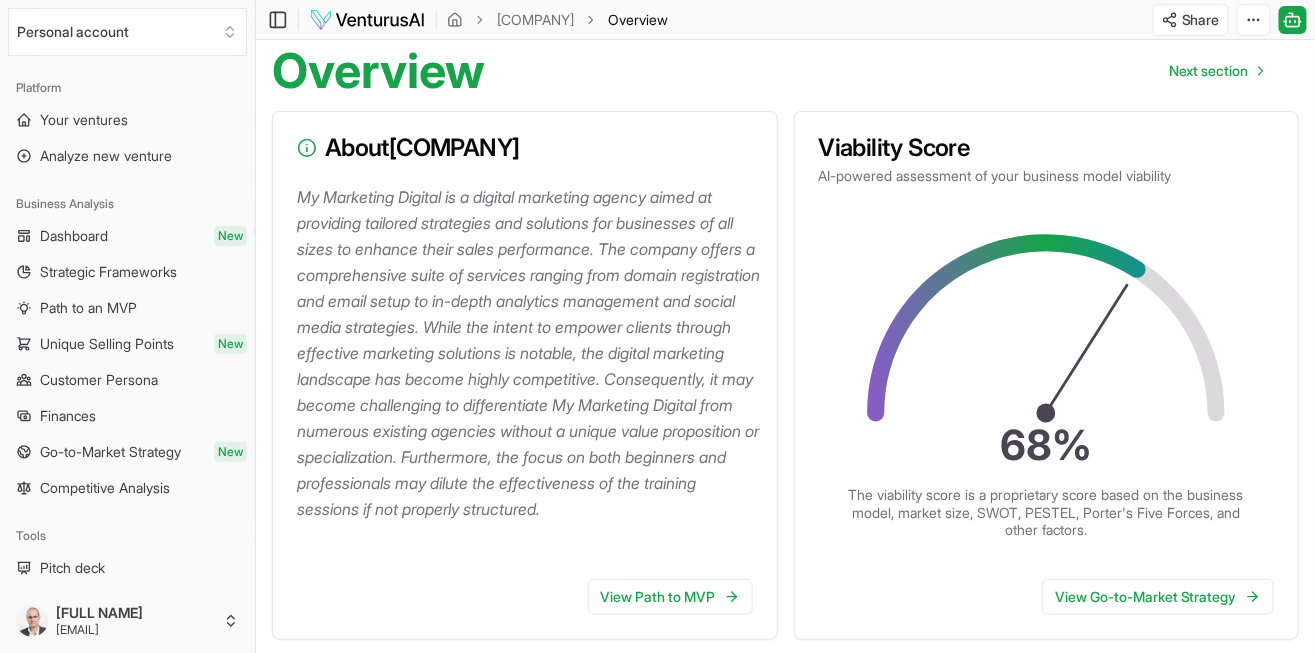 scroll, scrollTop: 204, scrollLeft: 0, axis: vertical 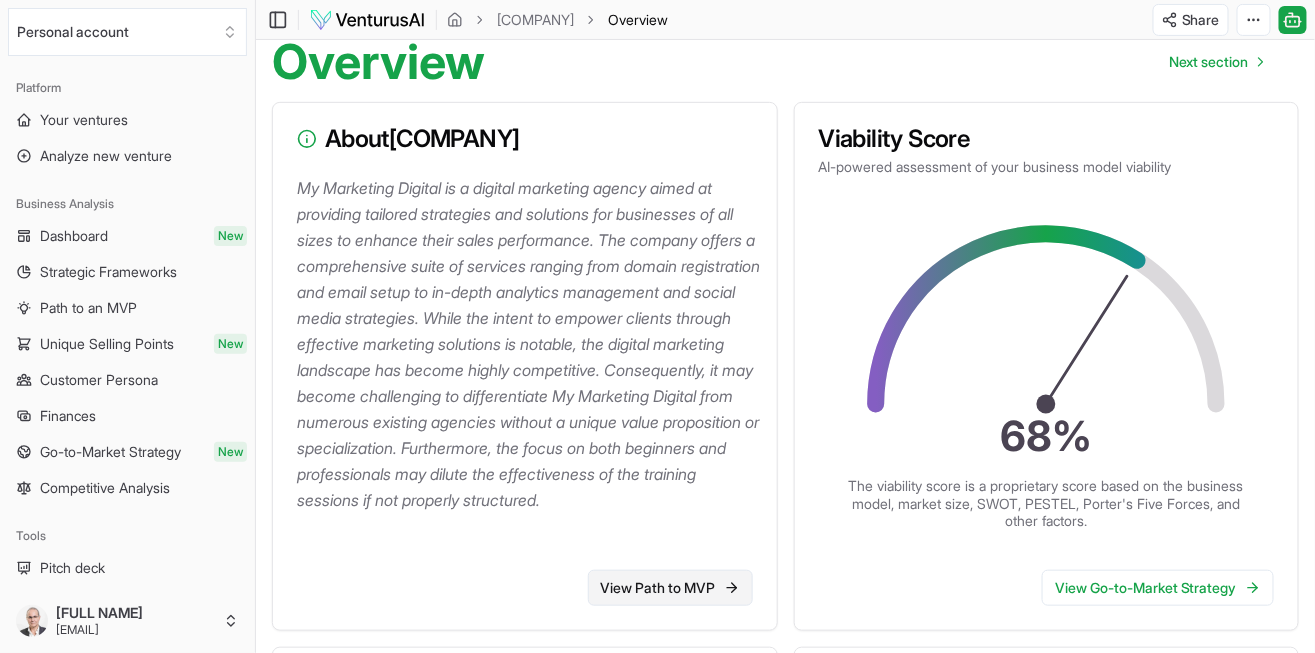 click on "View Path to MVP" at bounding box center [670, 588] 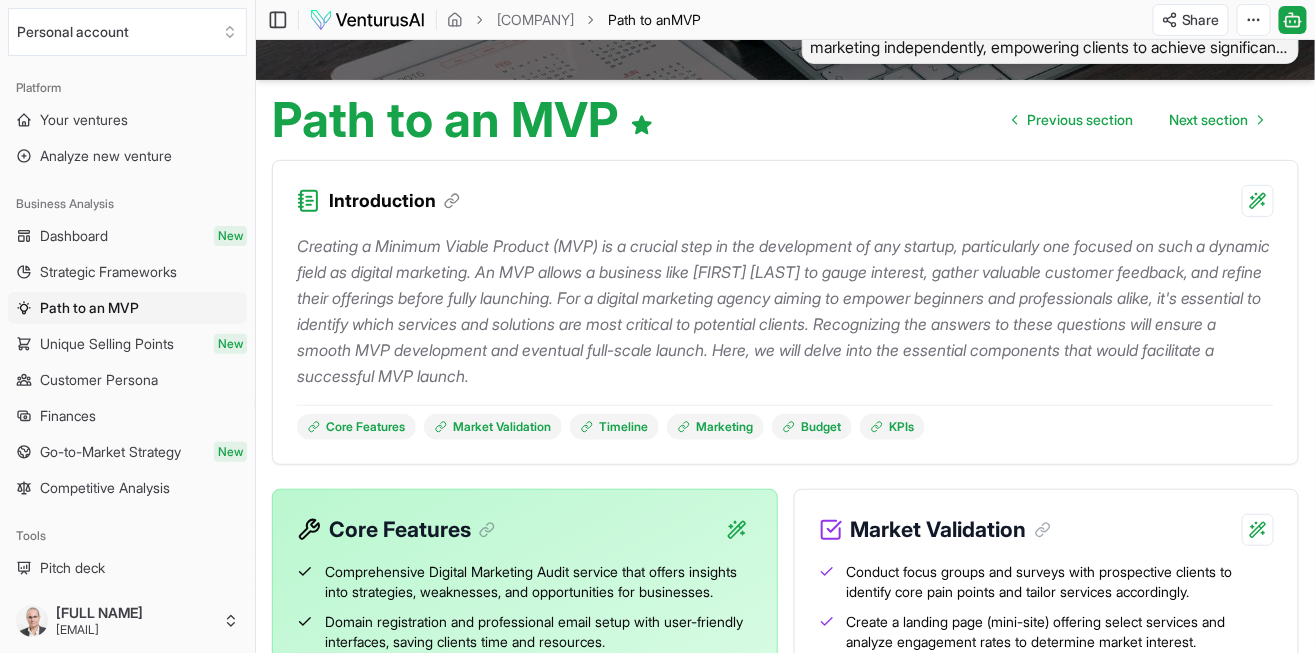scroll, scrollTop: 148, scrollLeft: 0, axis: vertical 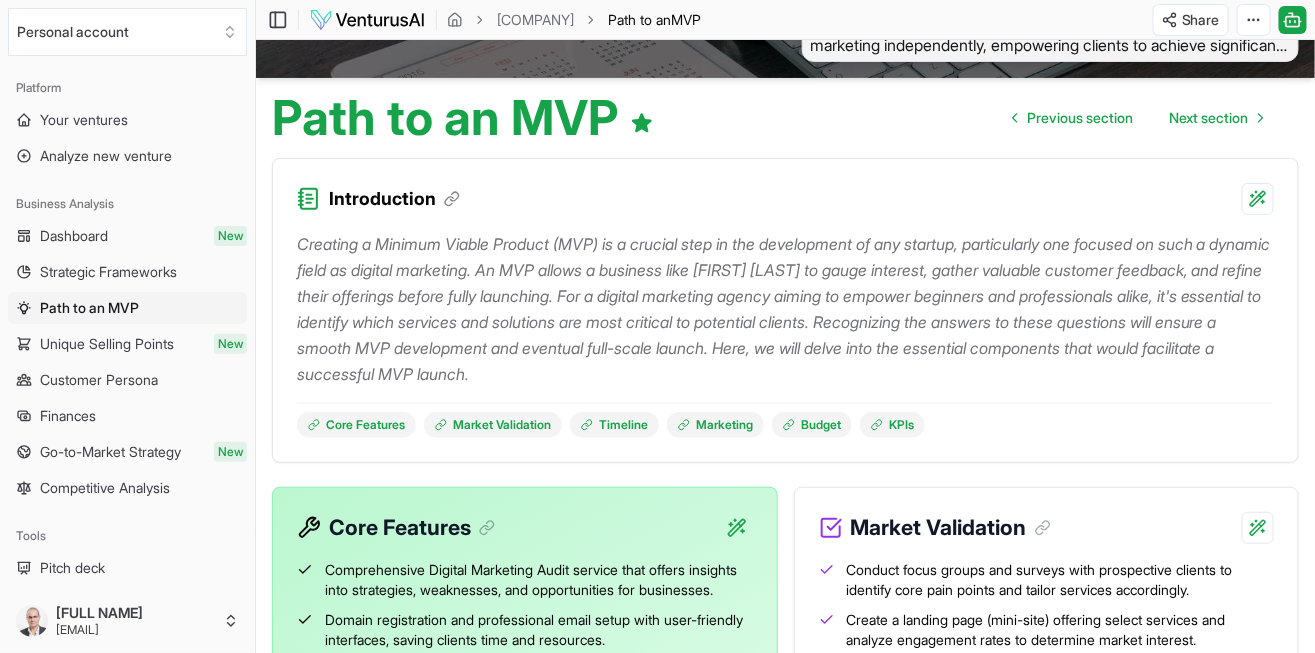 click on "We value your privacy We use cookies to enhance your browsing experience, serve personalized ads or content, and analyze our traffic. By clicking "Accept All", you consent to our use of cookies. Customize    Accept All Customize Consent Preferences   We use cookies to help you navigate efficiently and perform certain functions. You will find detailed information about all cookies under each consent category below. The cookies that are categorized as "Necessary" are stored on your browser as they are essential for enabling the basic functionalities of the site. ...  Show more Necessary Always Active Necessary cookies are required to enable the basic features of this site, such as providing secure log-in or adjusting your consent preferences. These cookies do not store any personally identifiable data. Cookie cookieyes-consent Duration 1 year Description Cookie __cf_bm Duration 1 hour Description This cookie, set by Cloudflare, is used to support Cloudflare Bot Management.  Cookie _cfuvid Duration session lidc" at bounding box center [657, 178] 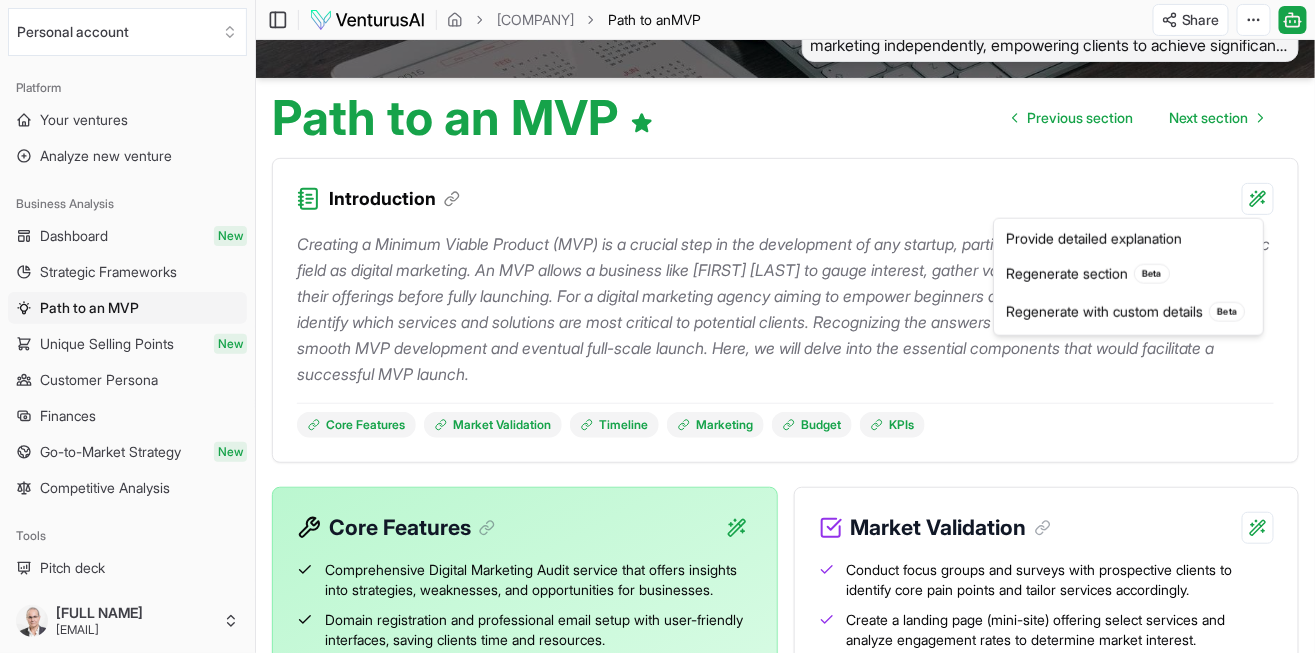 click on "We value your privacy We use cookies to enhance your browsing experience, serve personalized ads or content, and analyze our traffic. By clicking "Accept All", you consent to our use of cookies. Customize    Accept All Customize Consent Preferences   We use cookies to help you navigate efficiently and perform certain functions. You will find detailed information about all cookies under each consent category below. The cookies that are categorized as "Necessary" are stored on your browser as they are essential for enabling the basic functionalities of the site. ...  Show more Necessary Always Active Necessary cookies are required to enable the basic features of this site, such as providing secure log-in or adjusting your consent preferences. These cookies do not store any personally identifiable data. Cookie cookieyes-consent Duration 1 year Description Cookie __cf_bm Duration 1 hour Description This cookie, set by Cloudflare, is used to support Cloudflare Bot Management.  Cookie _cfuvid Duration session lidc" at bounding box center (657, 178) 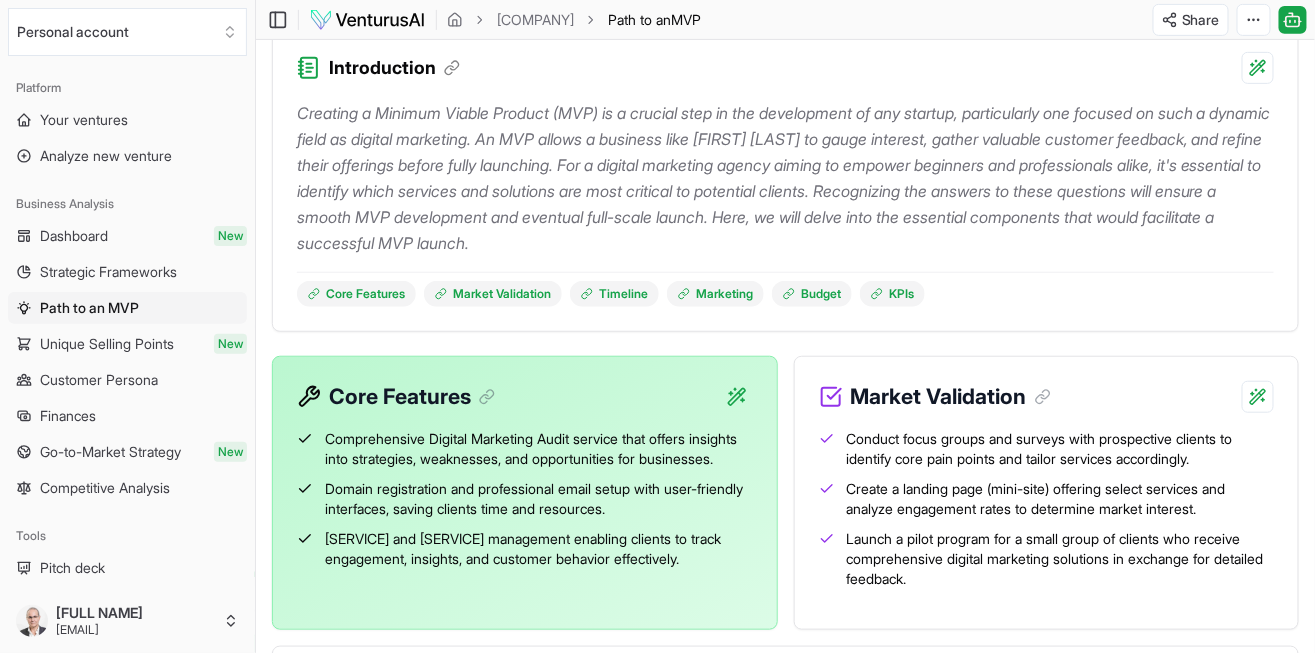 scroll, scrollTop: 289, scrollLeft: 0, axis: vertical 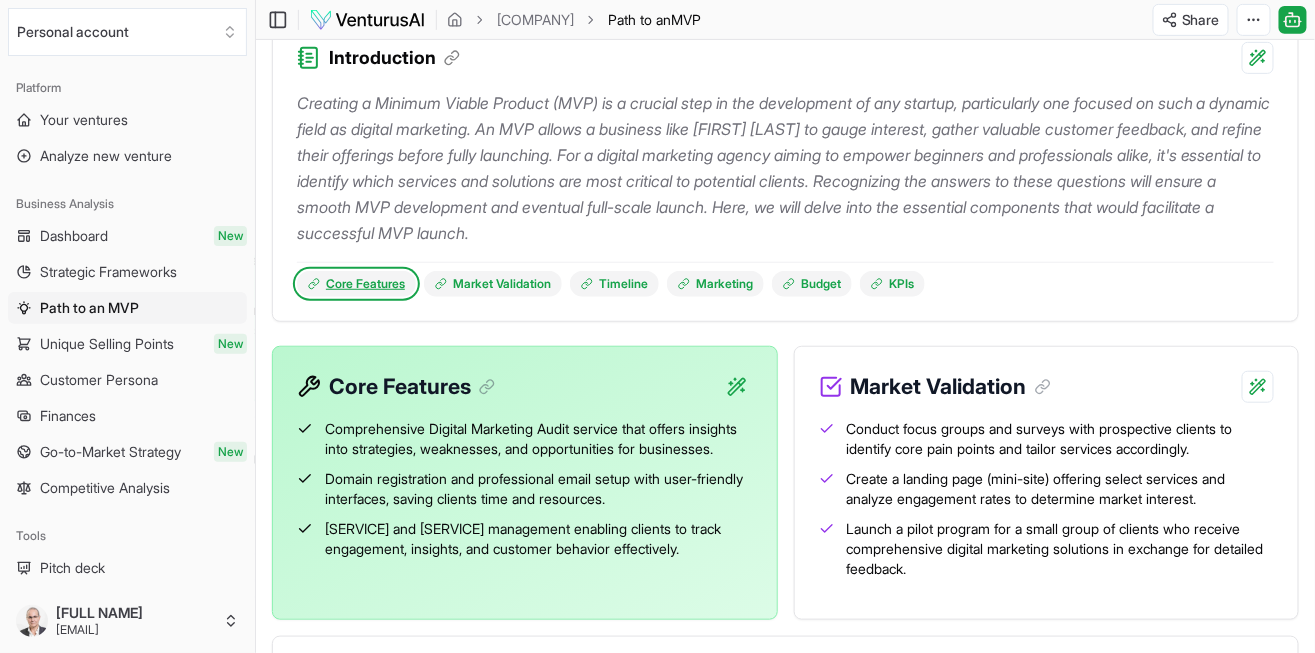 click on "Core Features" at bounding box center (356, 284) 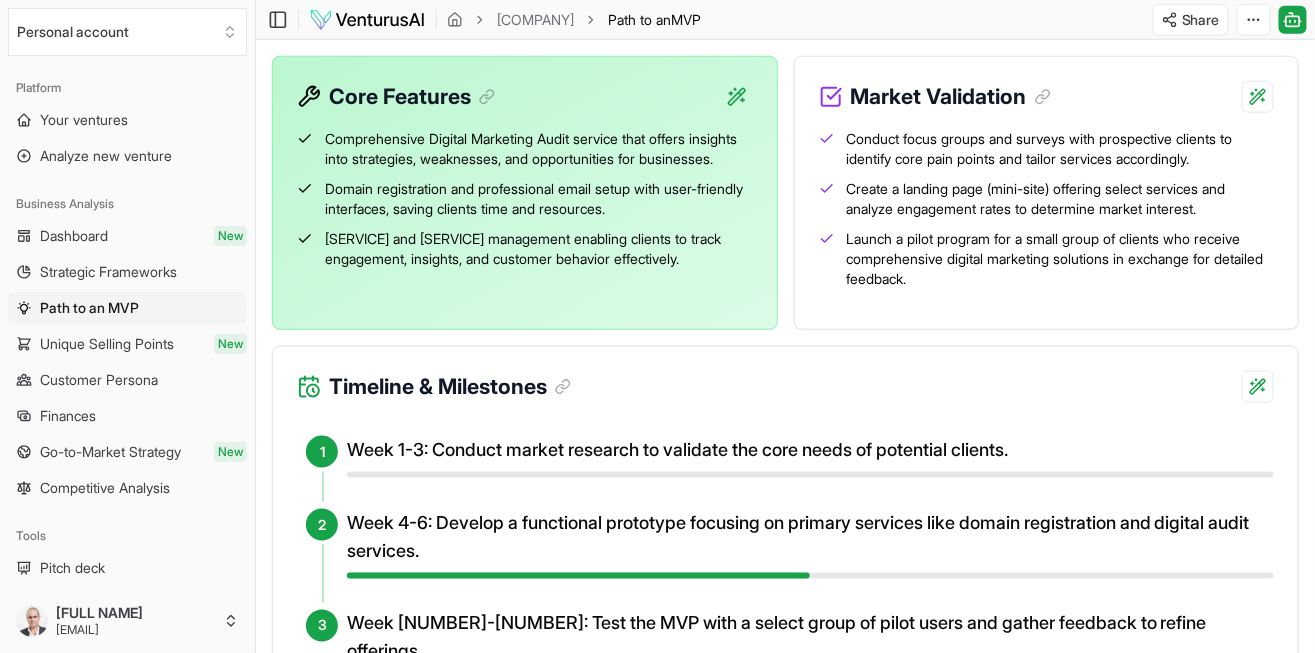 click on "We value your privacy We use cookies to enhance your browsing experience, serve personalized ads or content, and analyze our traffic. By clicking "Accept All", you consent to our use of cookies. Customize    Accept All Customize Consent Preferences   We use cookies to help you navigate efficiently and perform certain functions. You will find detailed information about all cookies under each consent category below. The cookies that are categorized as "Necessary" are stored on your browser as they are essential for enabling the basic functionalities of the site. ...  Show more Necessary Always Active Necessary cookies are required to enable the basic features of this site, such as providing secure log-in or adjusting your consent preferences. These cookies do not store any personally identifiable data. Cookie cookieyes-consent Duration 1 year Description Cookie __cf_bm Duration 1 hour Description This cookie, set by Cloudflare, is used to support Cloudflare Bot Management.  Cookie _cfuvid Duration session lidc" at bounding box center (657, -253) 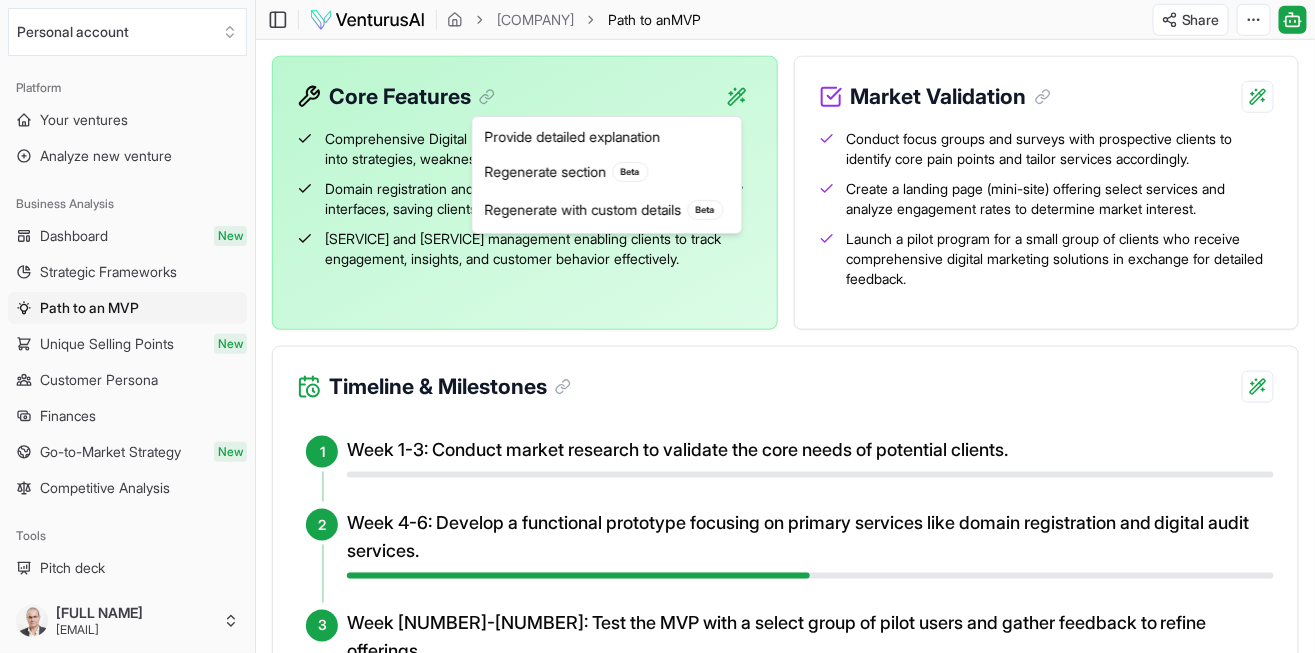 click on "We value your privacy We use cookies to enhance your browsing experience, serve personalized ads or content, and analyze our traffic. By clicking "Accept All", you consent to our use of cookies. Customize    Accept All Customize Consent Preferences   We use cookies to help you navigate efficiently and perform certain functions. You will find detailed information about all cookies under each consent category below. The cookies that are categorized as "Necessary" are stored on your browser as they are essential for enabling the basic functionalities of the site. ...  Show more Necessary Always Active Necessary cookies are required to enable the basic features of this site, such as providing secure log-in or adjusting your consent preferences. These cookies do not store any personally identifiable data. Cookie cookieyes-consent Duration 1 year Description Cookie __cf_bm Duration 1 hour Description This cookie, set by Cloudflare, is used to support Cloudflare Bot Management.  Cookie _cfuvid Duration session lidc" at bounding box center [657, -253] 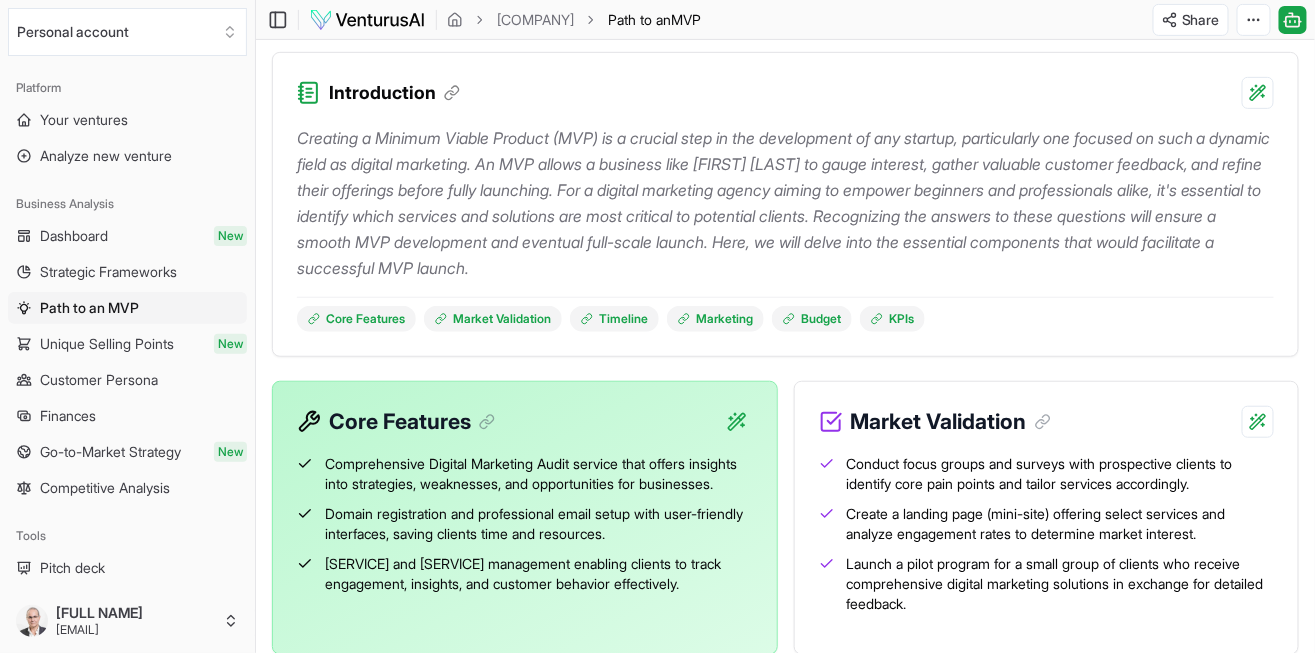 scroll, scrollTop: 264, scrollLeft: 0, axis: vertical 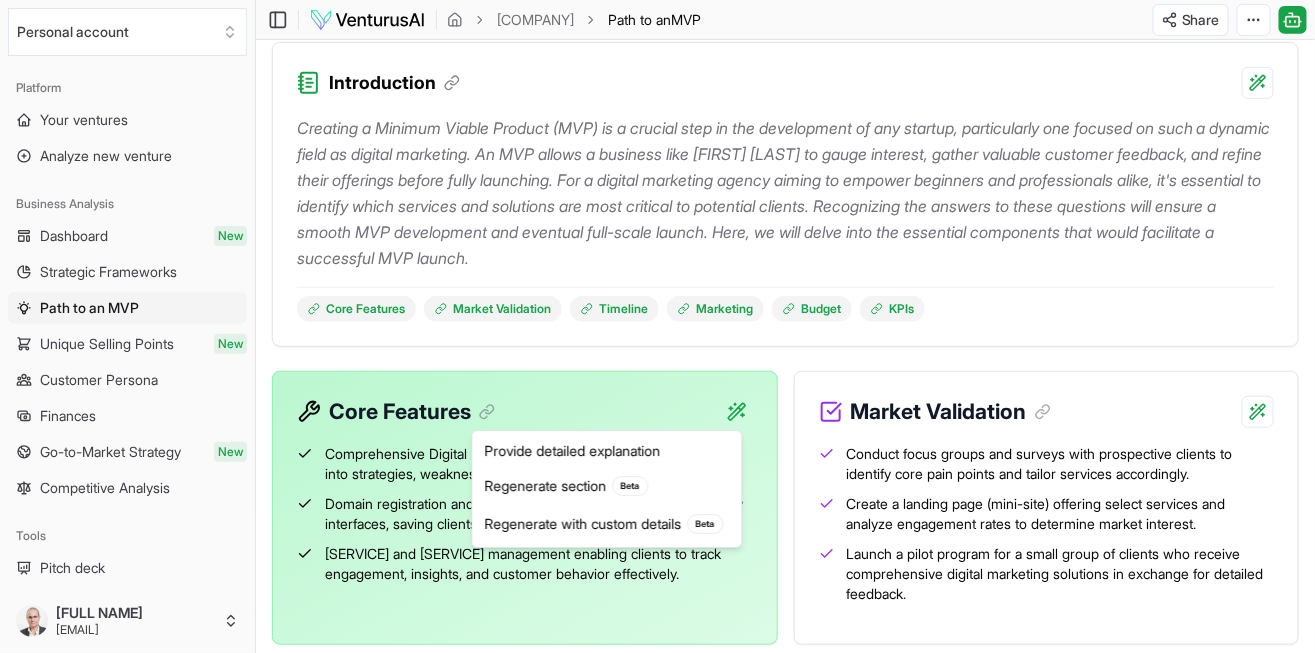 click on "We value your privacy We use cookies to enhance your browsing experience, serve personalized ads or content, and analyze our traffic. By clicking "Accept All", you consent to our use of cookies. Customize    Accept All Customize Consent Preferences   We use cookies to help you navigate efficiently and perform certain functions. You will find detailed information about all cookies under each consent category below. The cookies that are categorized as "Necessary" are stored on your browser as they are essential for enabling the basic functionalities of the site. ...  Show more Necessary Always Active Necessary cookies are required to enable the basic features of this site, such as providing secure log-in or adjusting your consent preferences. These cookies do not store any personally identifiable data. Cookie cookieyes-consent Duration 1 year Description Cookie __cf_bm Duration 1 hour Description This cookie, set by Cloudflare, is used to support Cloudflare Bot Management.  Cookie _cfuvid Duration session lidc" at bounding box center (657, 62) 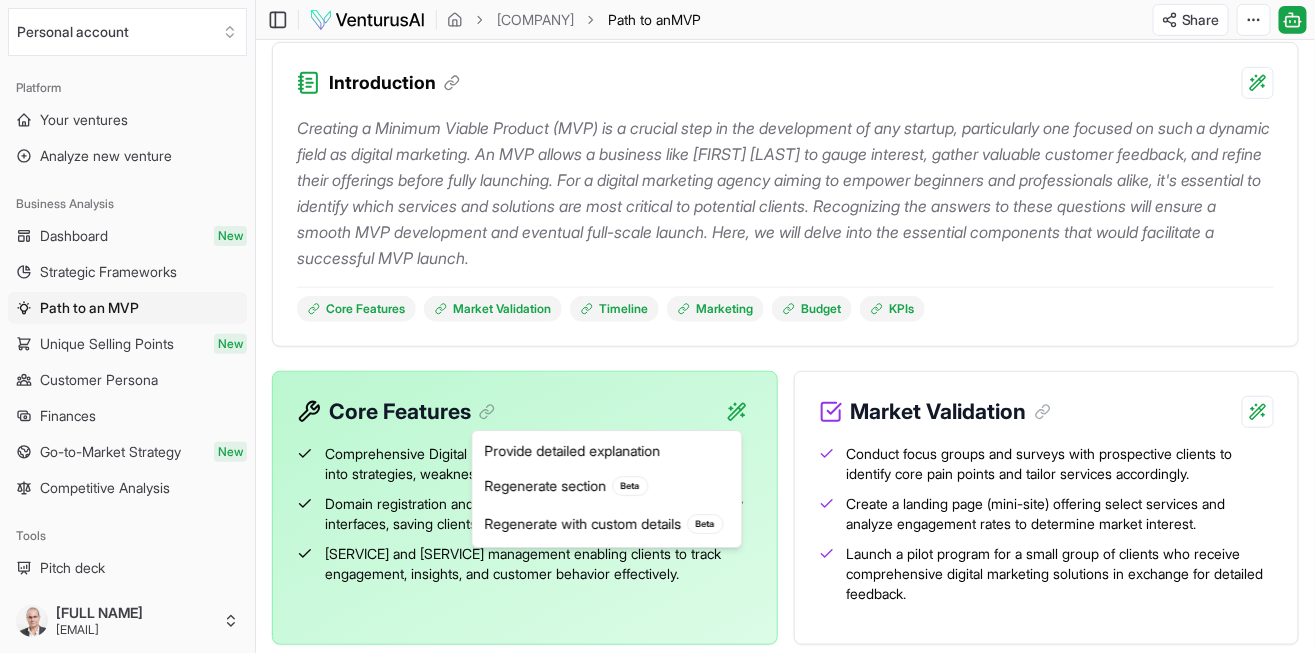 click on "We value your privacy We use cookies to enhance your browsing experience, serve personalized ads or content, and analyze our traffic. By clicking "Accept All", you consent to our use of cookies. Customize    Accept All Customize Consent Preferences   We use cookies to help you navigate efficiently and perform certain functions. You will find detailed information about all cookies under each consent category below. The cookies that are categorized as "Necessary" are stored on your browser as they are essential for enabling the basic functionalities of the site. ...  Show more Necessary Always Active Necessary cookies are required to enable the basic features of this site, such as providing secure log-in or adjusting your consent preferences. These cookies do not store any personally identifiable data. Cookie cookieyes-consent Duration 1 year Description Cookie __cf_bm Duration 1 hour Description This cookie, set by Cloudflare, is used to support Cloudflare Bot Management.  Cookie _cfuvid Duration session lidc" at bounding box center (657, 62) 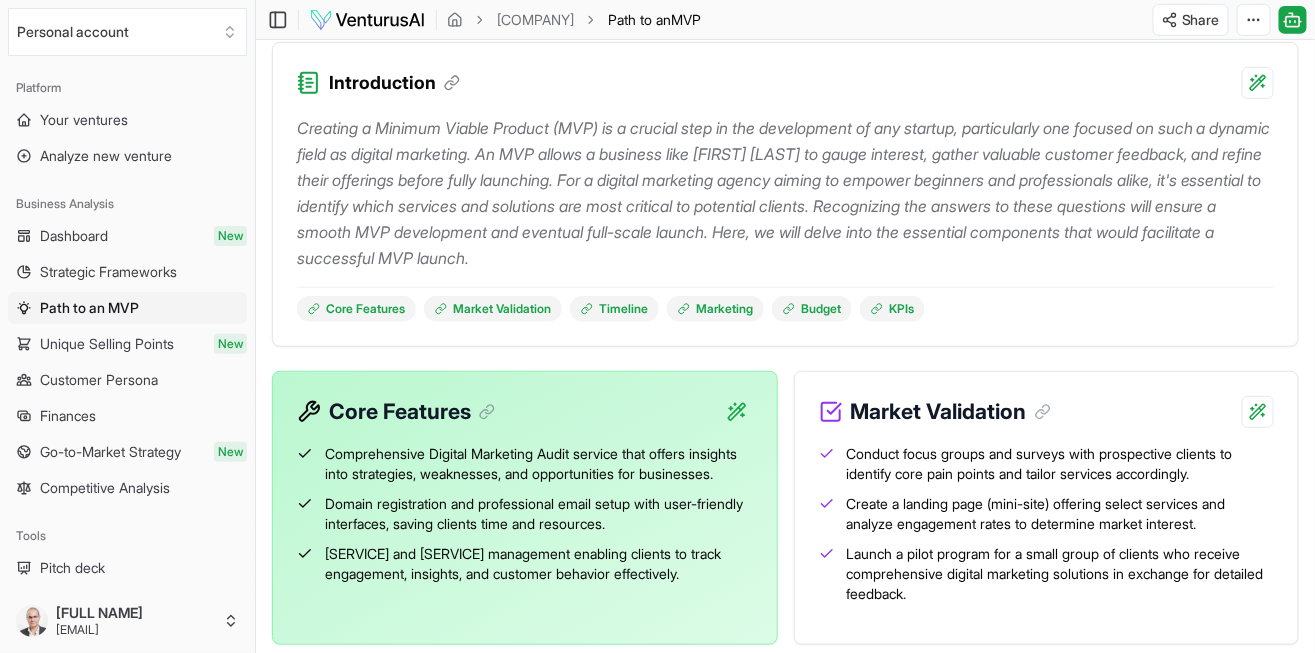 click on "We value your privacy We use cookies to enhance your browsing experience, serve personalized ads or content, and analyze our traffic. By clicking "Accept All", you consent to our use of cookies. Customize    Accept All Customize Consent Preferences   We use cookies to help you navigate efficiently and perform certain functions. You will find detailed information about all cookies under each consent category below. The cookies that are categorized as "Necessary" are stored on your browser as they are essential for enabling the basic functionalities of the site. ...  Show more Necessary Always Active Necessary cookies are required to enable the basic features of this site, such as providing secure log-in or adjusting your consent preferences. These cookies do not store any personally identifiable data. Cookie cookieyes-consent Duration 1 year Description Cookie __cf_bm Duration 1 hour Description This cookie, set by Cloudflare, is used to support Cloudflare Bot Management.  Cookie _cfuvid Duration session lidc" at bounding box center [657, 62] 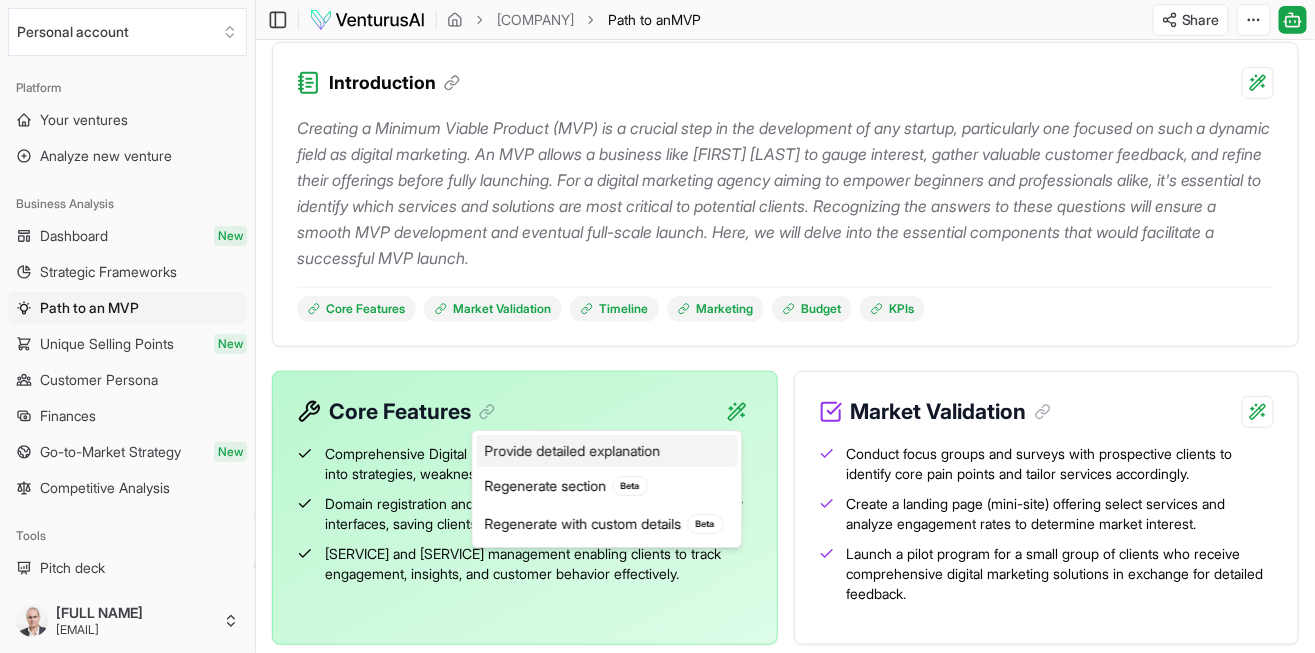 click on "Provide detailed explanation" at bounding box center (607, 451) 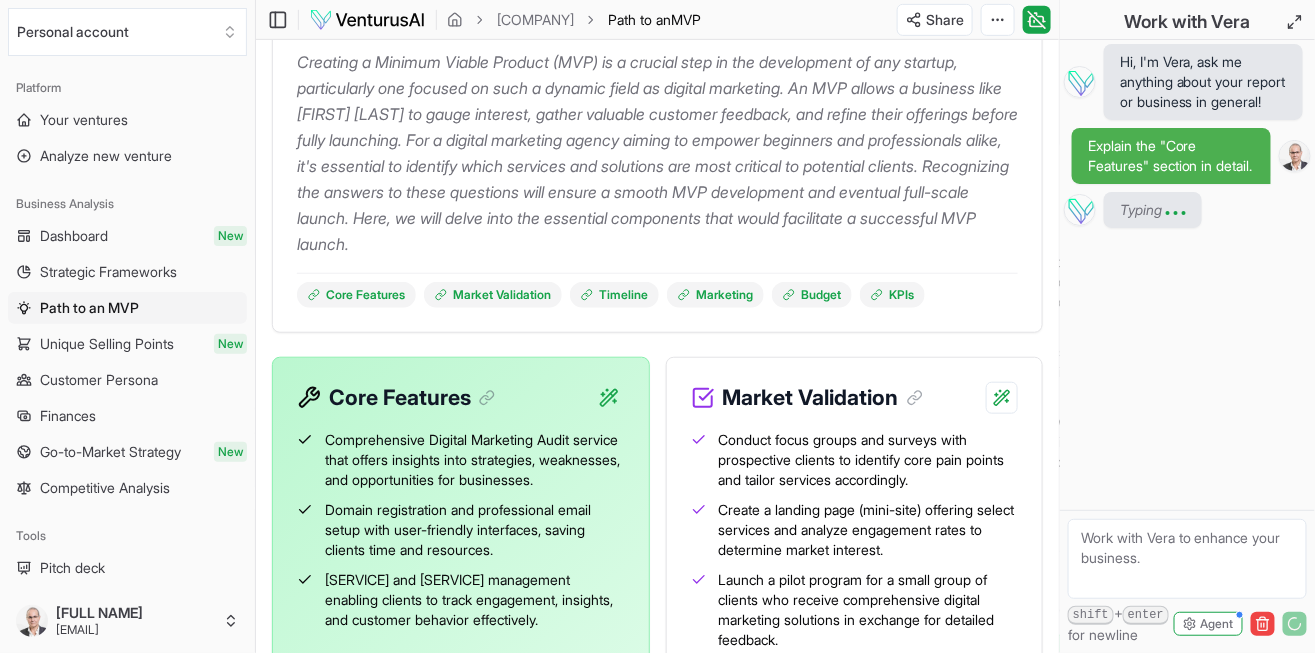 scroll, scrollTop: 337, scrollLeft: 0, axis: vertical 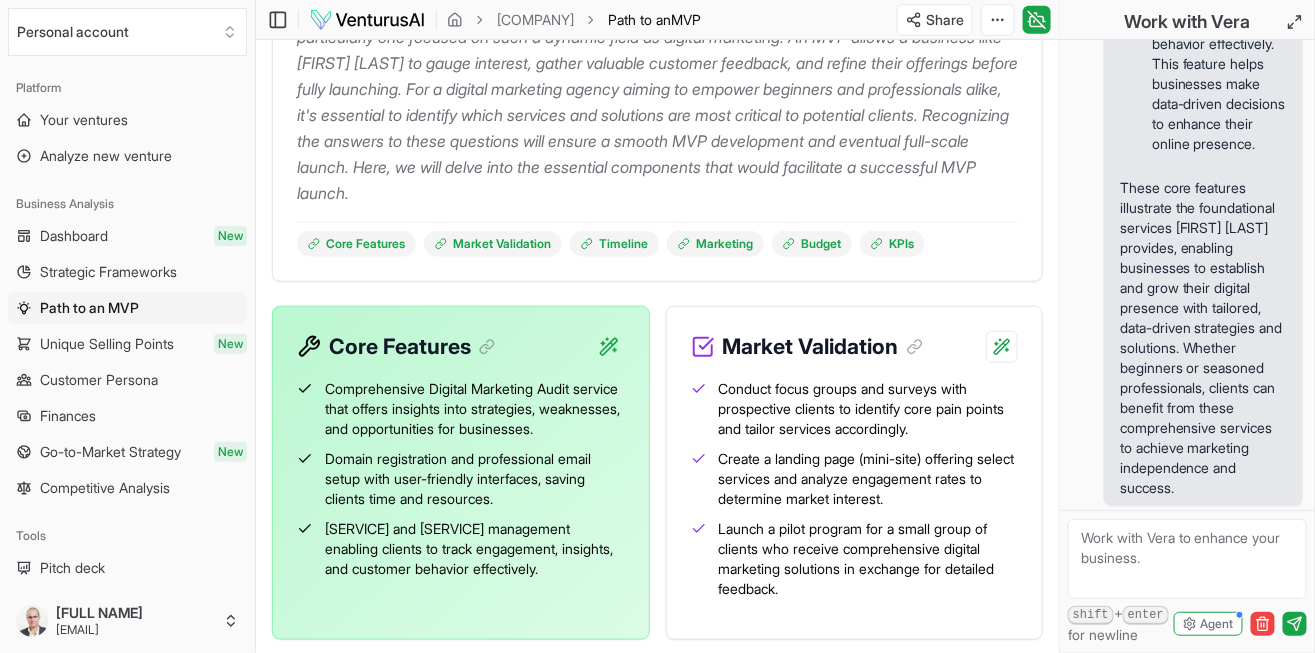 click on "We value your privacy We use cookies to enhance your browsing experience, serve personalized ads or content, and analyze our traffic. By clicking "Accept All", you consent to our use of cookies. Customize    Accept All Customize Consent Preferences   We use cookies to help you navigate efficiently and perform certain functions. You will find detailed information about all cookies under each consent category below. The cookies that are categorized as "Necessary" are stored on your browser as they are essential for enabling the basic functionalities of the site. ...  Show more Necessary Always Active Necessary cookies are required to enable the basic features of this site, such as providing secure log-in or adjusting your consent preferences. These cookies do not store any personally identifiable data. Cookie cookieyes-consent Duration 1 year Description Cookie __cf_bm Duration 1 hour Description This cookie, set by Cloudflare, is used to support Cloudflare Bot Management.  Cookie _cfuvid Duration session lidc" at bounding box center [657, -55] 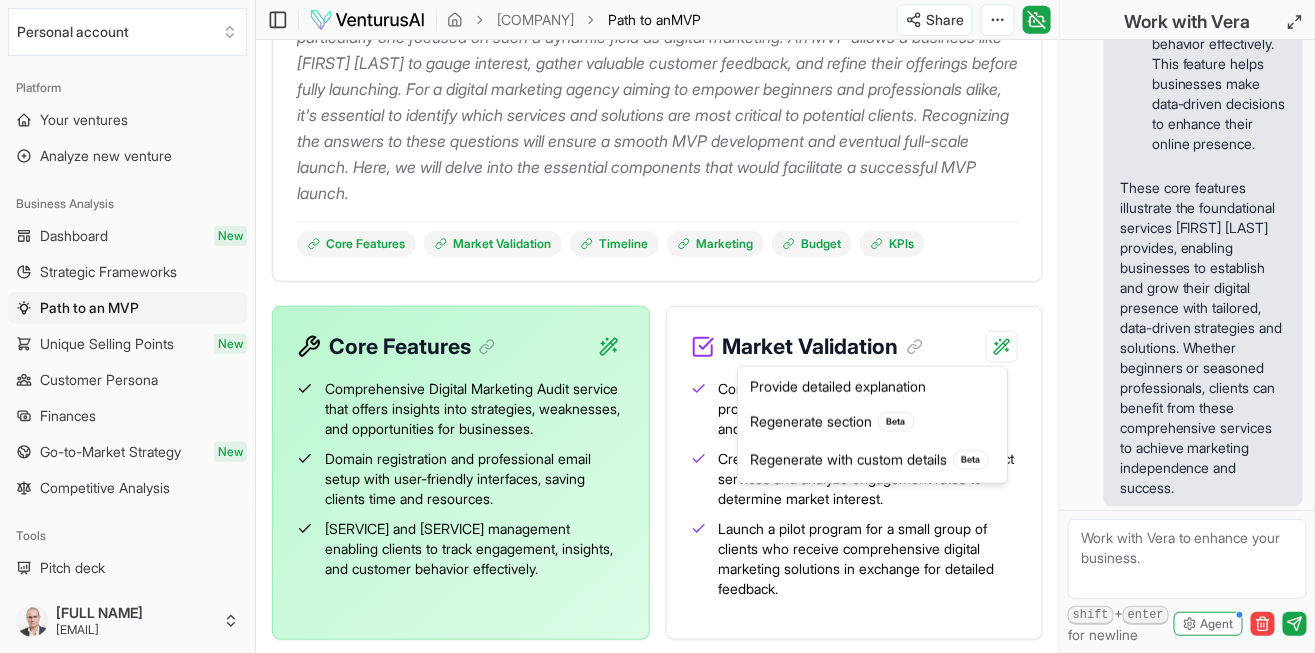 click on "We value your privacy We use cookies to enhance your browsing experience, serve personalized ads or content, and analyze our traffic. By clicking "Accept All", you consent to our use of cookies. Customize    Accept All Customize Consent Preferences   We use cookies to help you navigate efficiently and perform certain functions. You will find detailed information about all cookies under each consent category below. The cookies that are categorized as "Necessary" are stored on your browser as they are essential for enabling the basic functionalities of the site. ...  Show more Necessary Always Active Necessary cookies are required to enable the basic features of this site, such as providing secure log-in or adjusting your consent preferences. These cookies do not store any personally identifiable data. Cookie cookieyes-consent Duration 1 year Description Cookie __cf_bm Duration 1 hour Description This cookie, set by Cloudflare, is used to support Cloudflare Bot Management.  Cookie _cfuvid Duration session lidc" at bounding box center [657, -55] 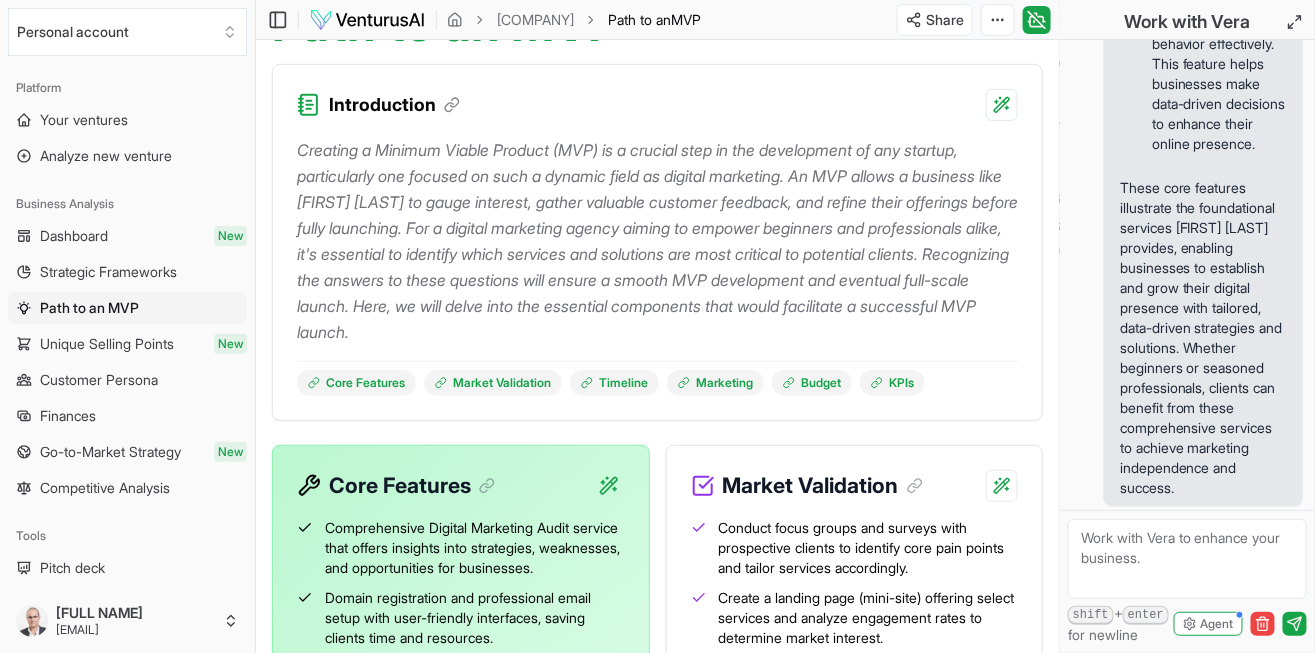 scroll, scrollTop: 0, scrollLeft: 0, axis: both 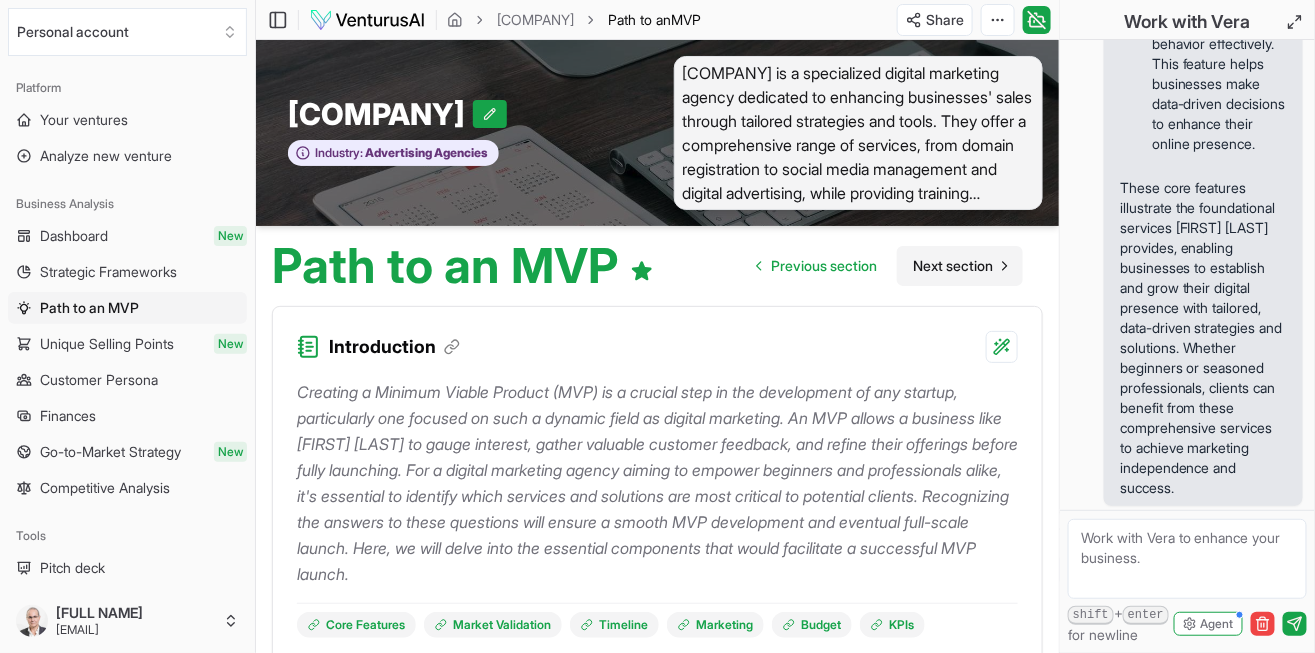 click on "Next section" at bounding box center [953, 266] 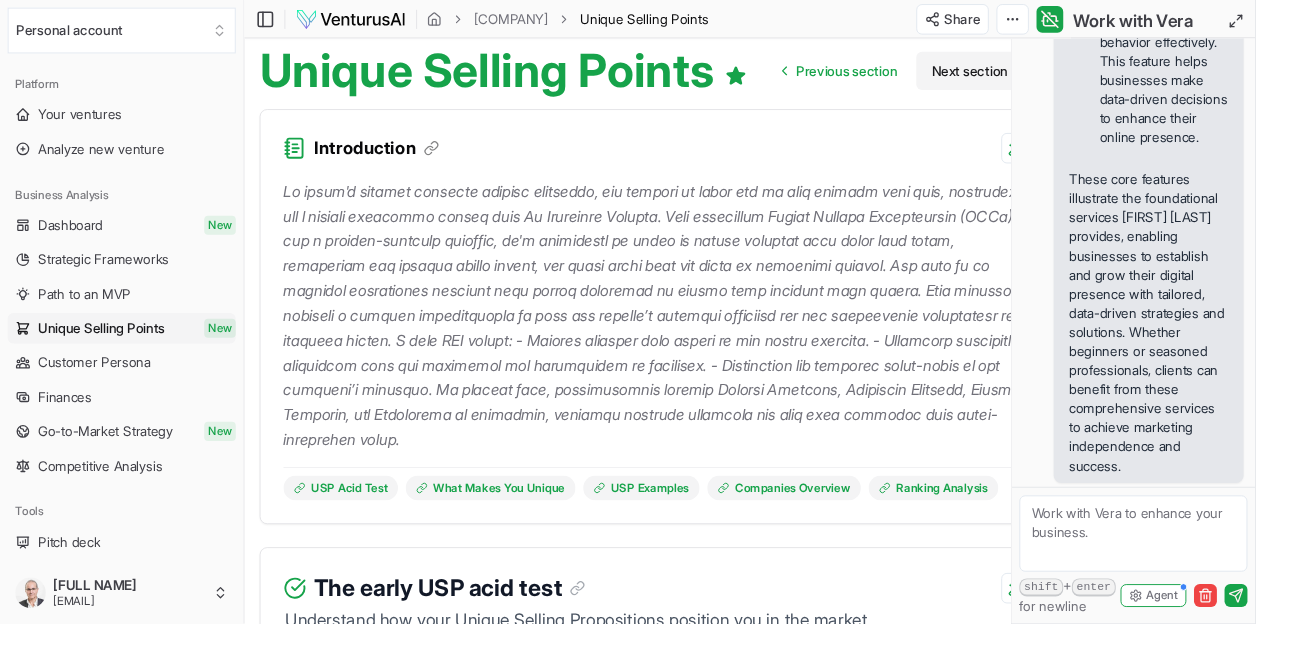 scroll, scrollTop: 0, scrollLeft: 0, axis: both 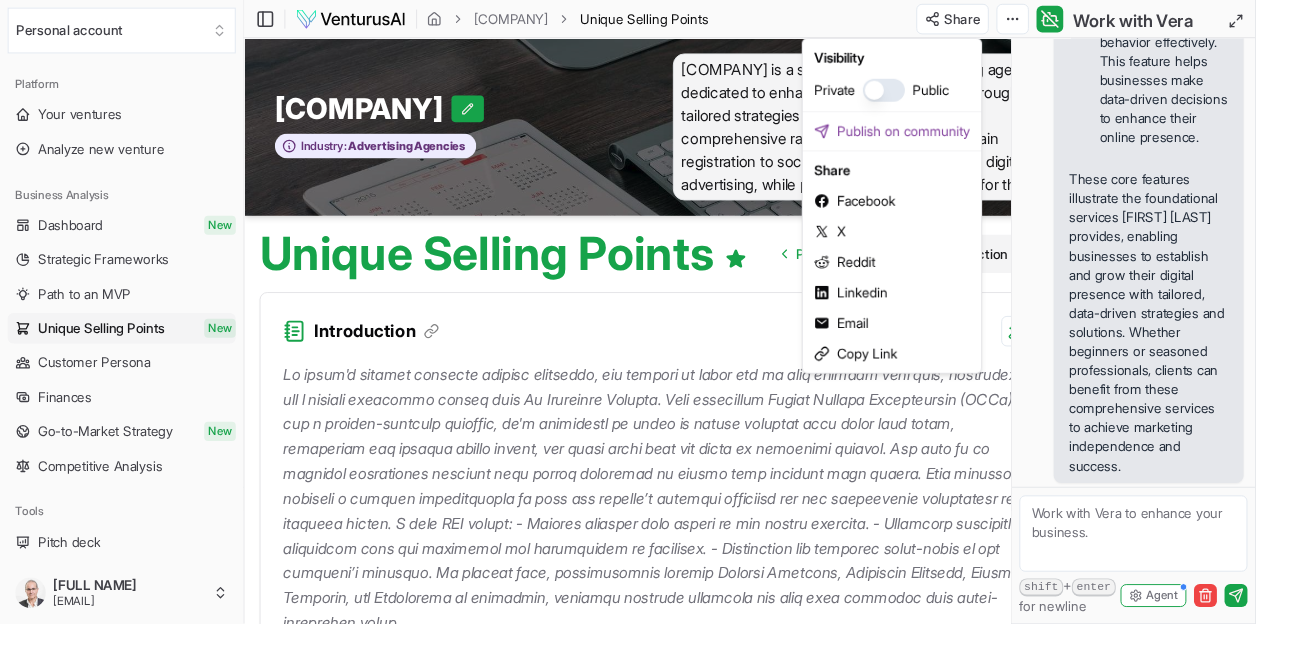 click on "We value your privacy We use cookies to enhance your browsing experience, serve personalized ads or content, and analyze our traffic. By clicking "Accept All", you consent to our use of cookies. Customize    Accept All Customize Consent Preferences   We use cookies to help you navigate efficiently and perform certain functions. You will find detailed information about all cookies under each consent category below. The cookies that are categorized as "Necessary" are stored on your browser as they are essential for enabling the basic functionalities of the site. ...  Show more Necessary Always Active Necessary cookies are required to enable the basic features of this site, such as providing secure log-in or adjusting your consent preferences. These cookies do not store any personally identifiable data. Cookie cookieyes-consent Duration 1 year Description Cookie __cf_bm Duration 1 hour Description This cookie, set by Cloudflare, is used to support Cloudflare Bot Management.  Cookie _cfuvid Duration session lidc" at bounding box center [657, 326] 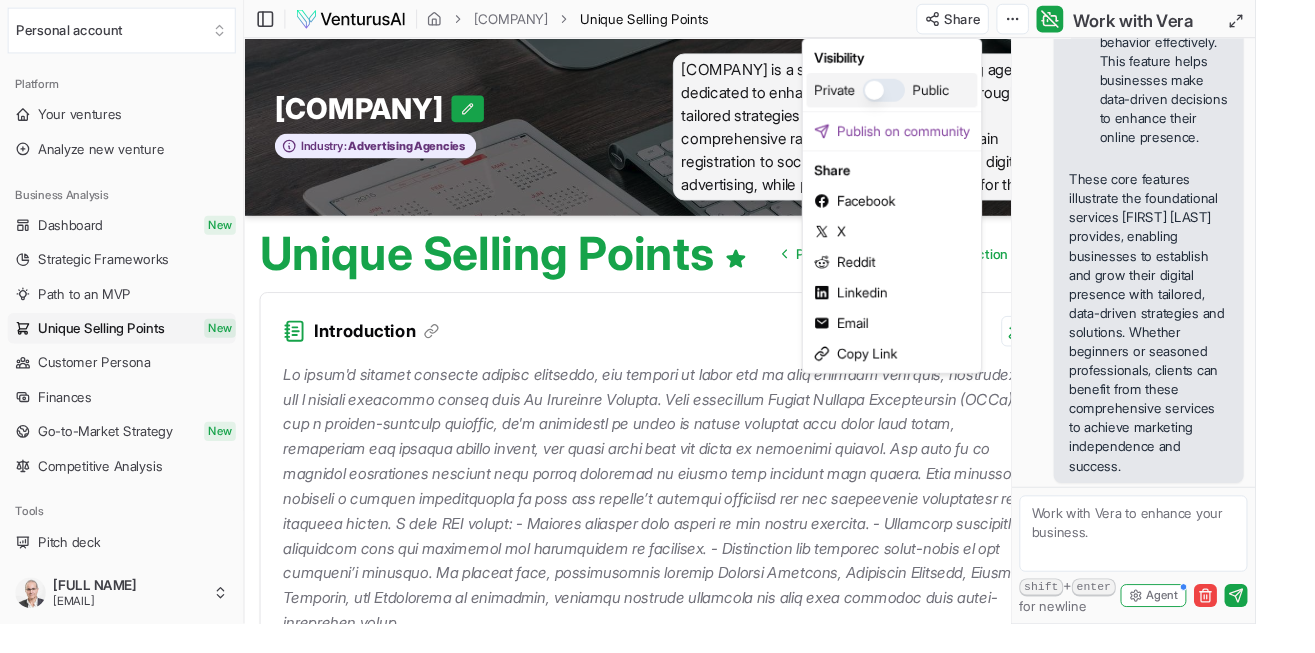 click on "Public" at bounding box center [975, 95] 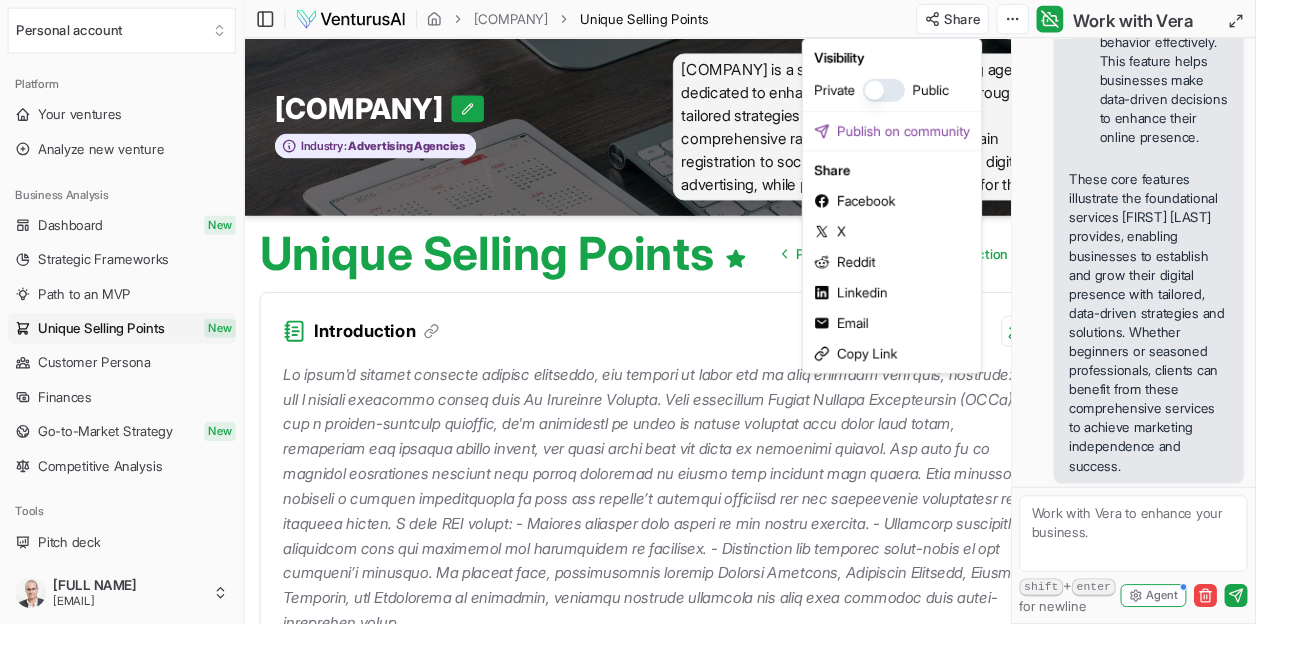 click at bounding box center [926, 95] 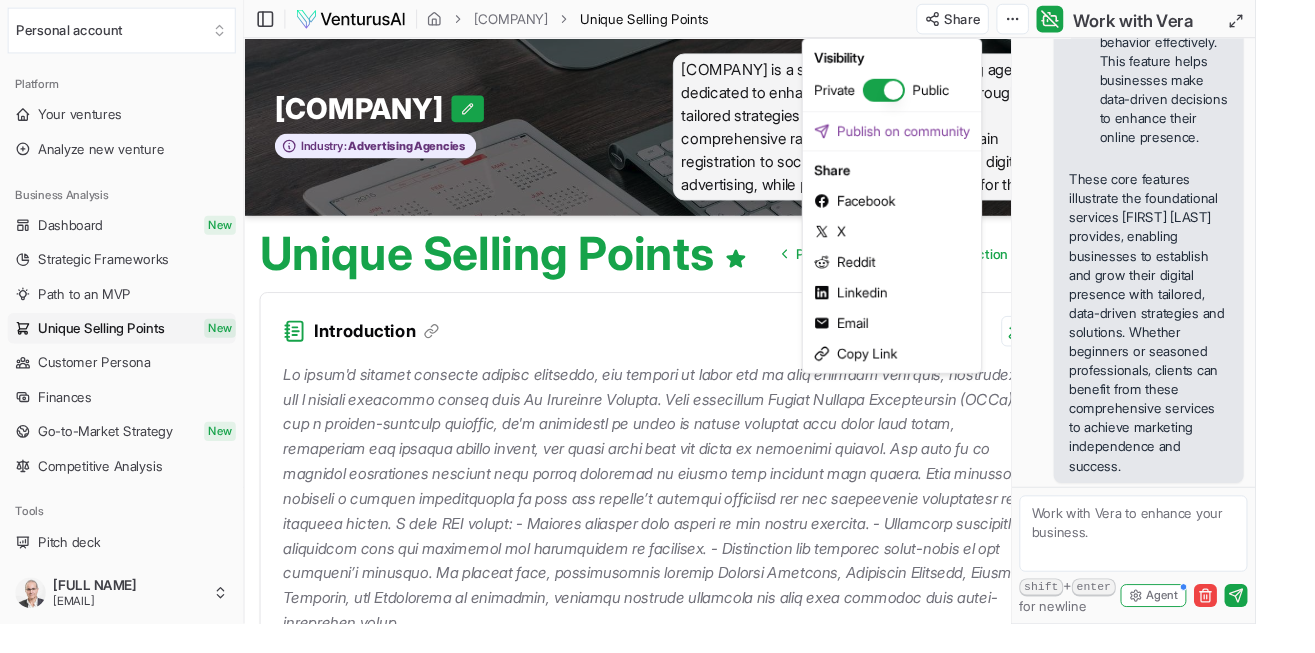 click at bounding box center (926, 95) 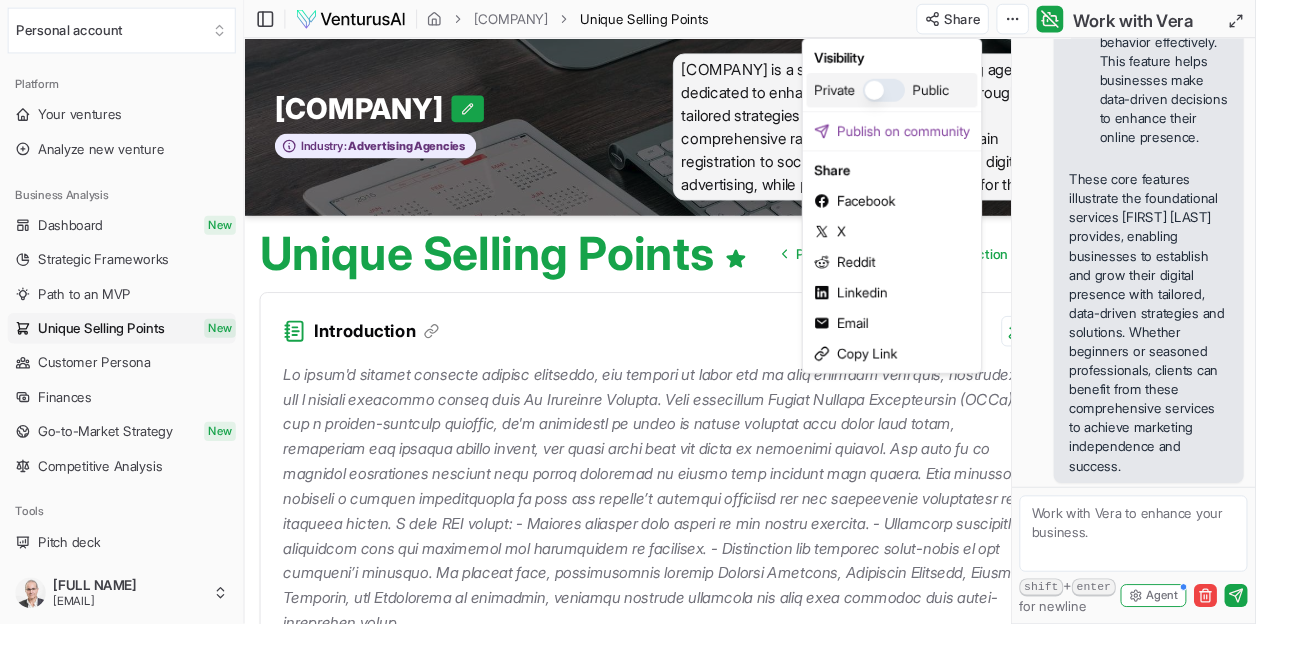 click on "Public" at bounding box center [975, 95] 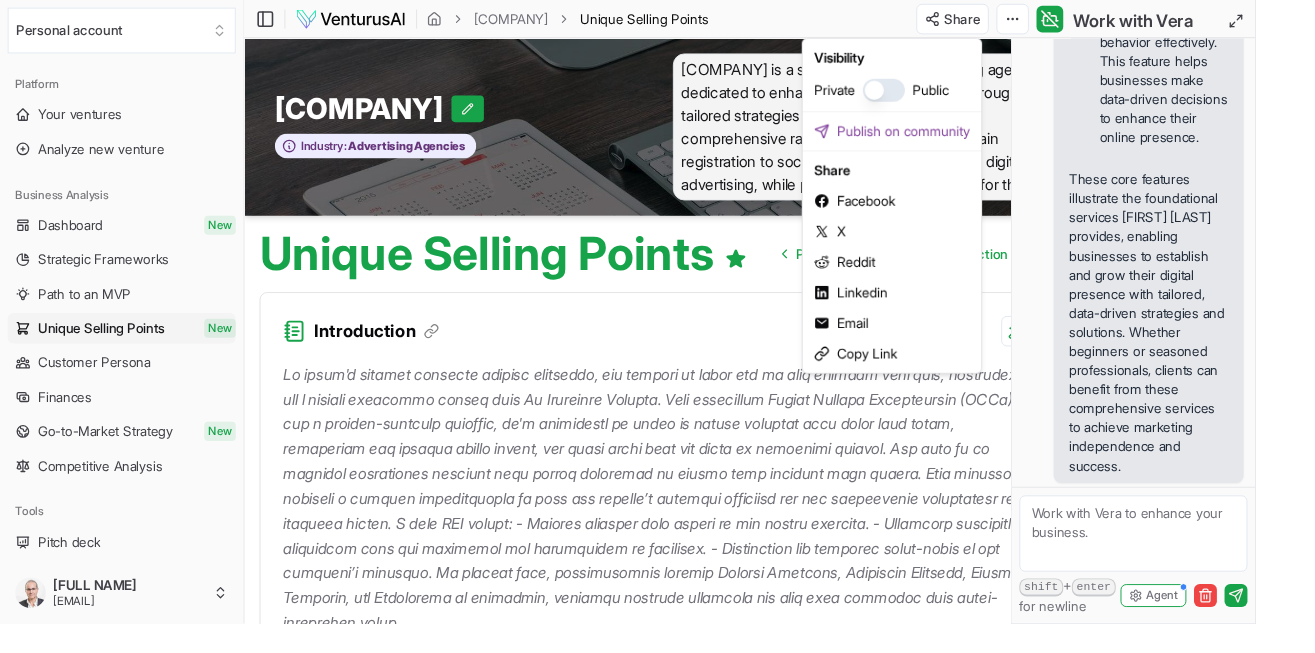 click at bounding box center (934, 117) 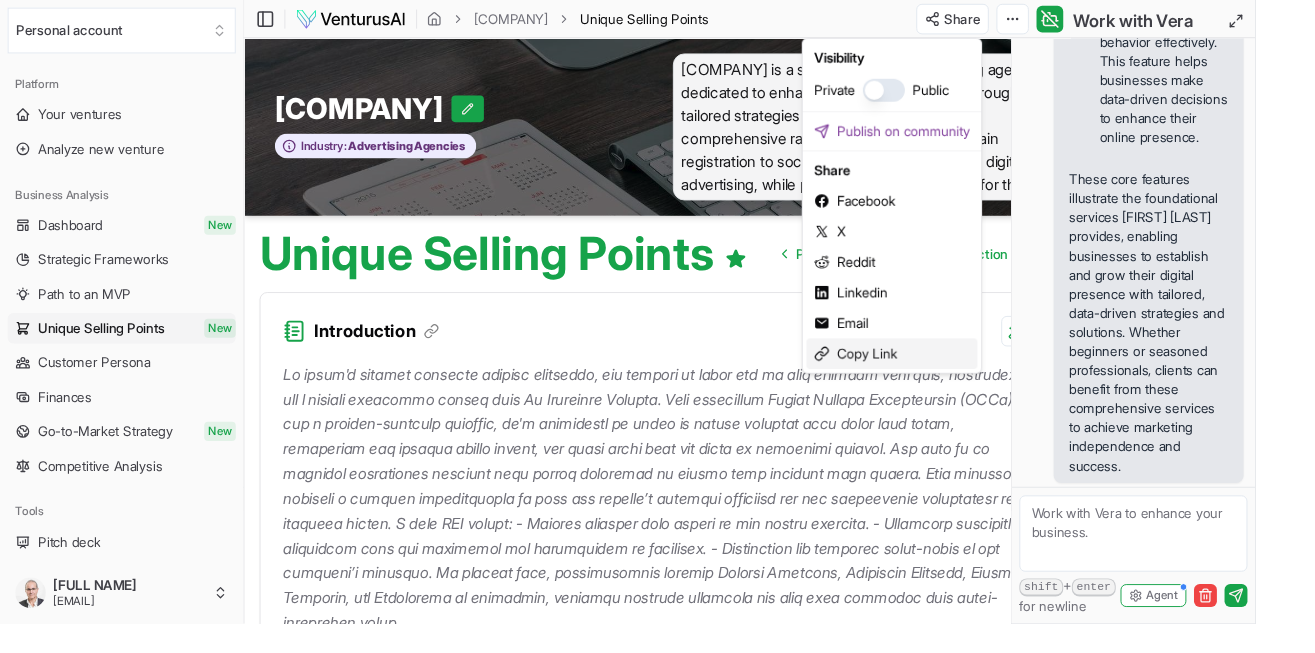 click on "Copy Link" at bounding box center (934, 371) 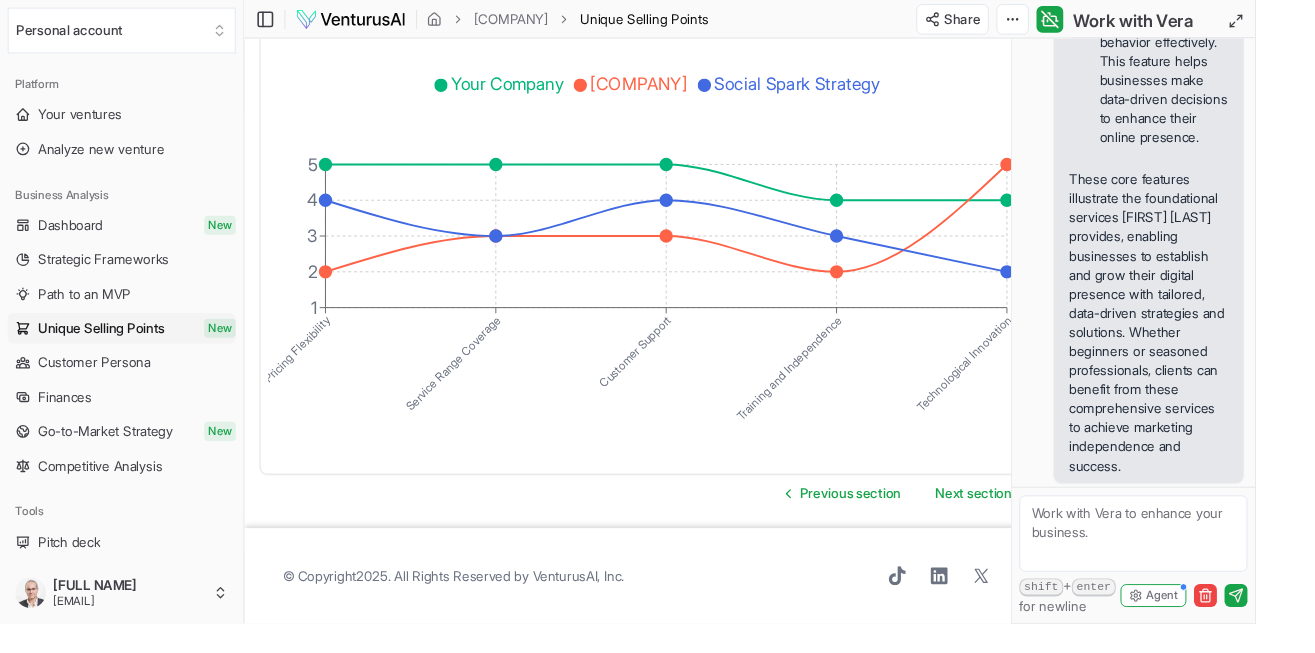 scroll, scrollTop: 4060, scrollLeft: 0, axis: vertical 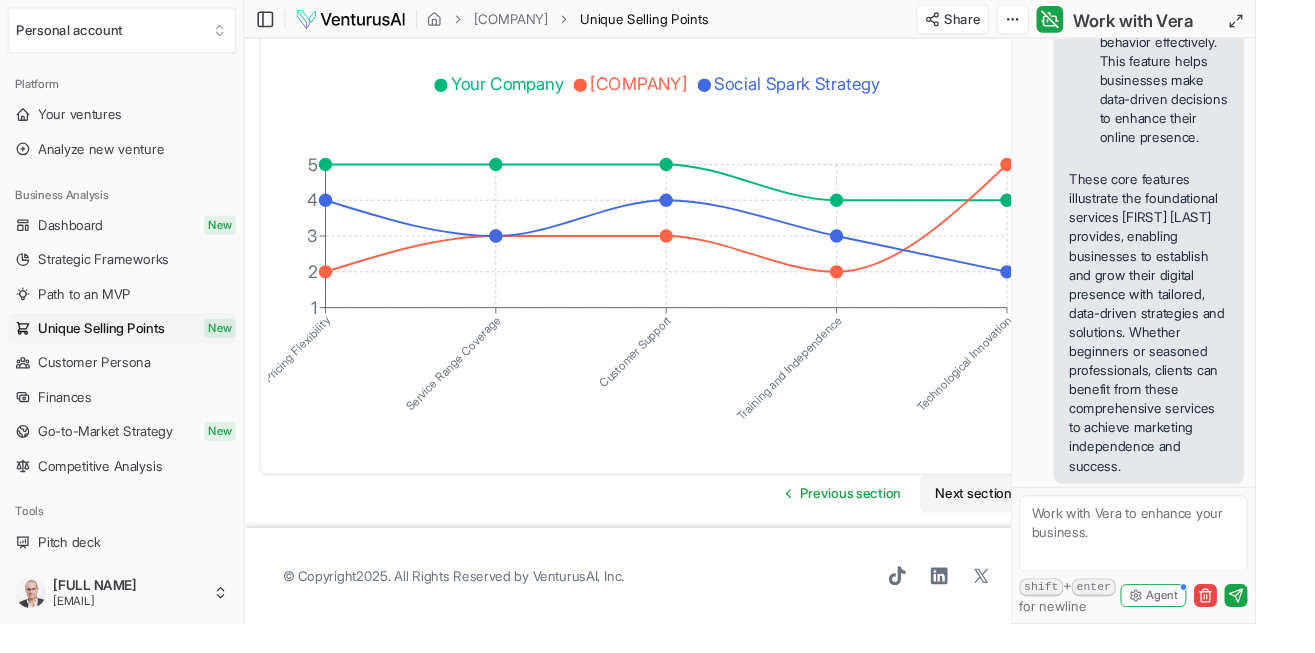 click on "Next section" at bounding box center [1020, 517] 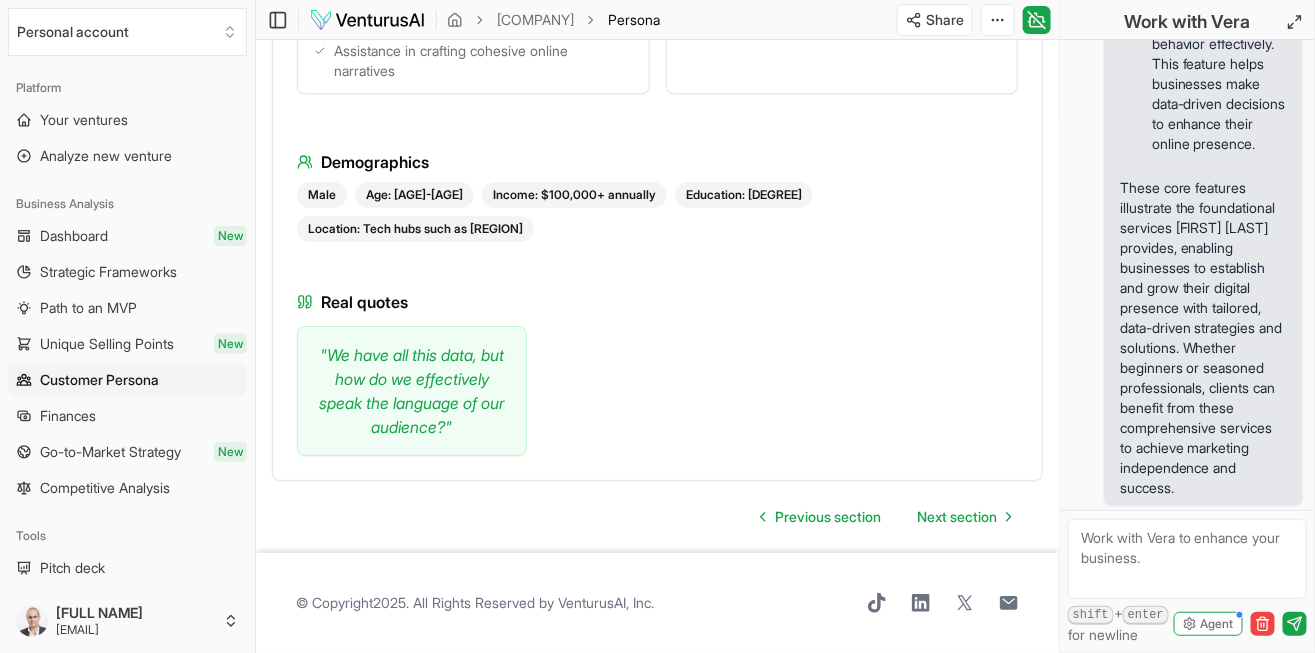 scroll, scrollTop: 2277, scrollLeft: 0, axis: vertical 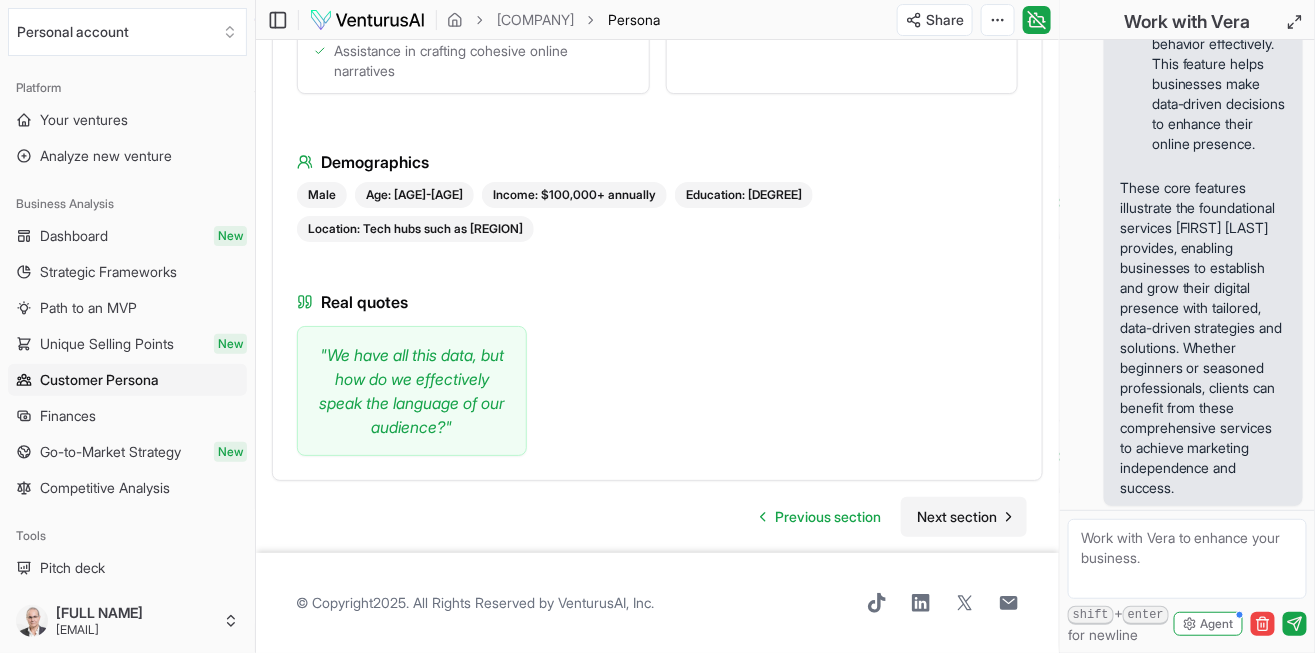 click on "Next section" at bounding box center [957, 517] 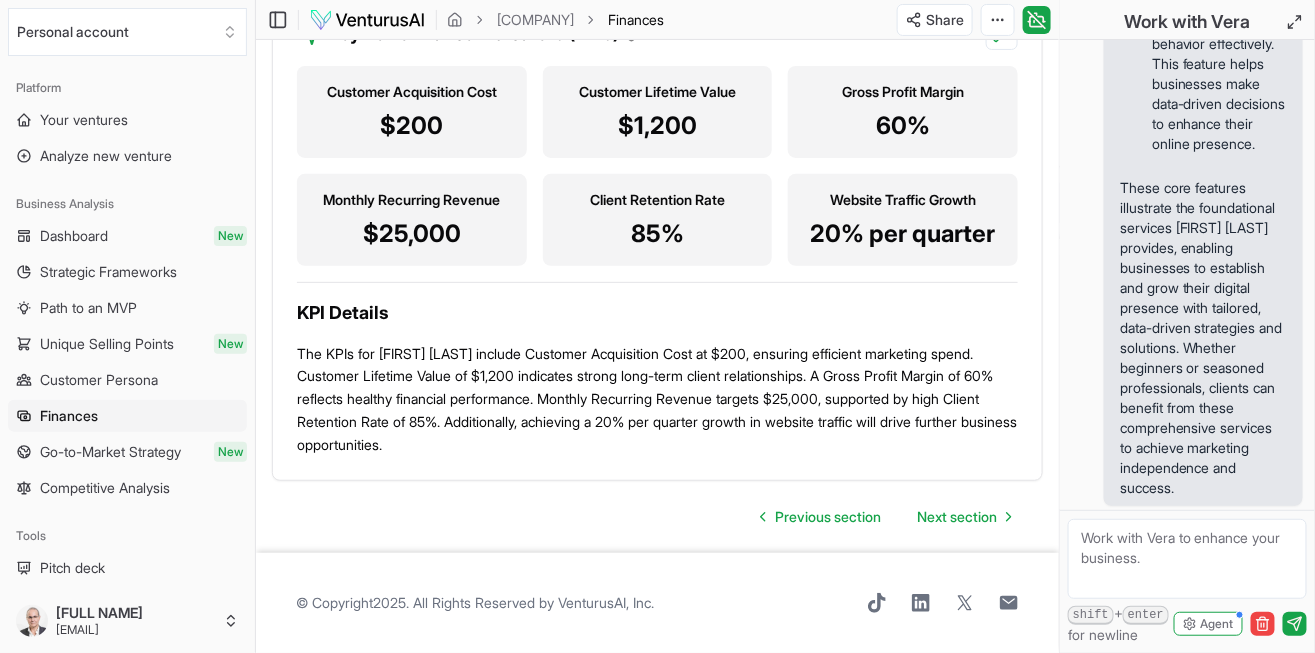 scroll, scrollTop: 2598, scrollLeft: 0, axis: vertical 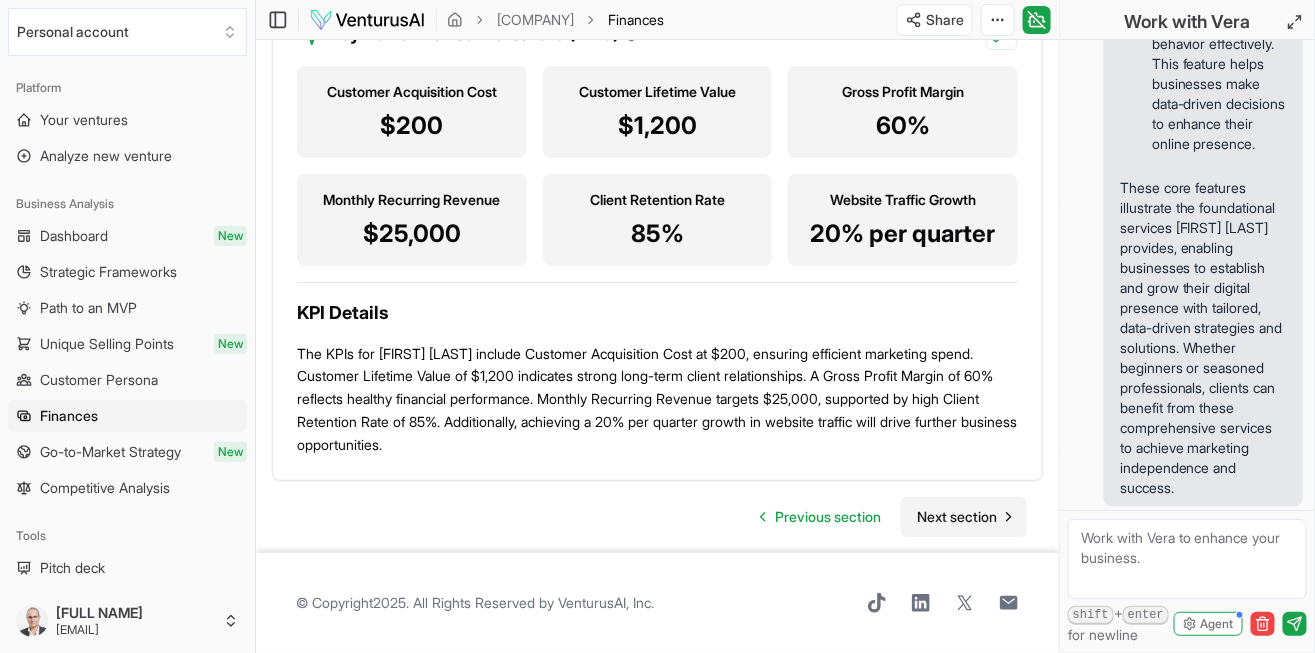 click on "Next section" at bounding box center [957, 517] 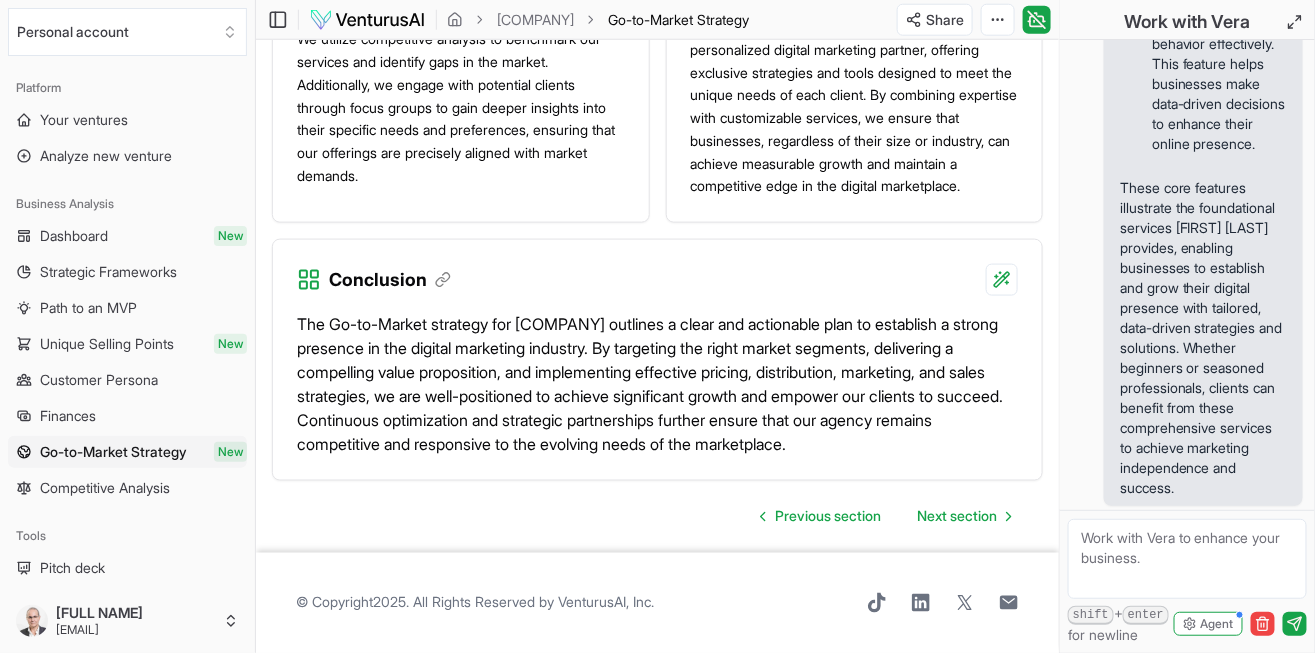 scroll, scrollTop: 3202, scrollLeft: 0, axis: vertical 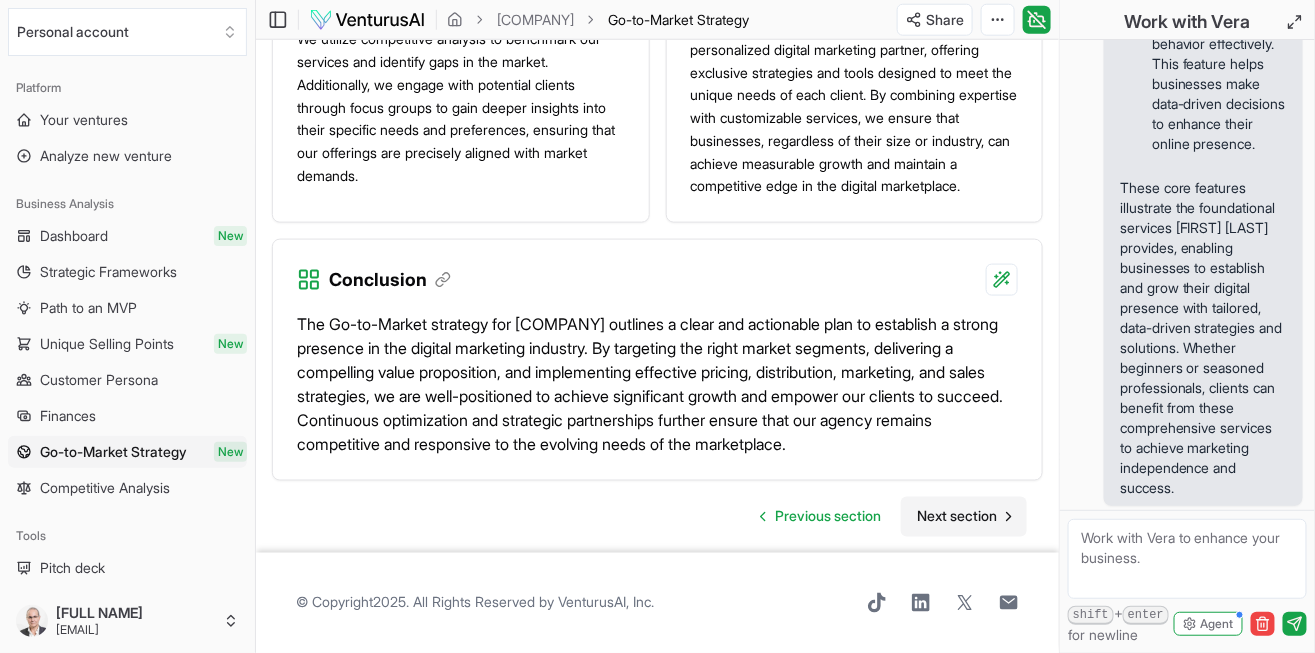 click on "Next section" at bounding box center [957, 517] 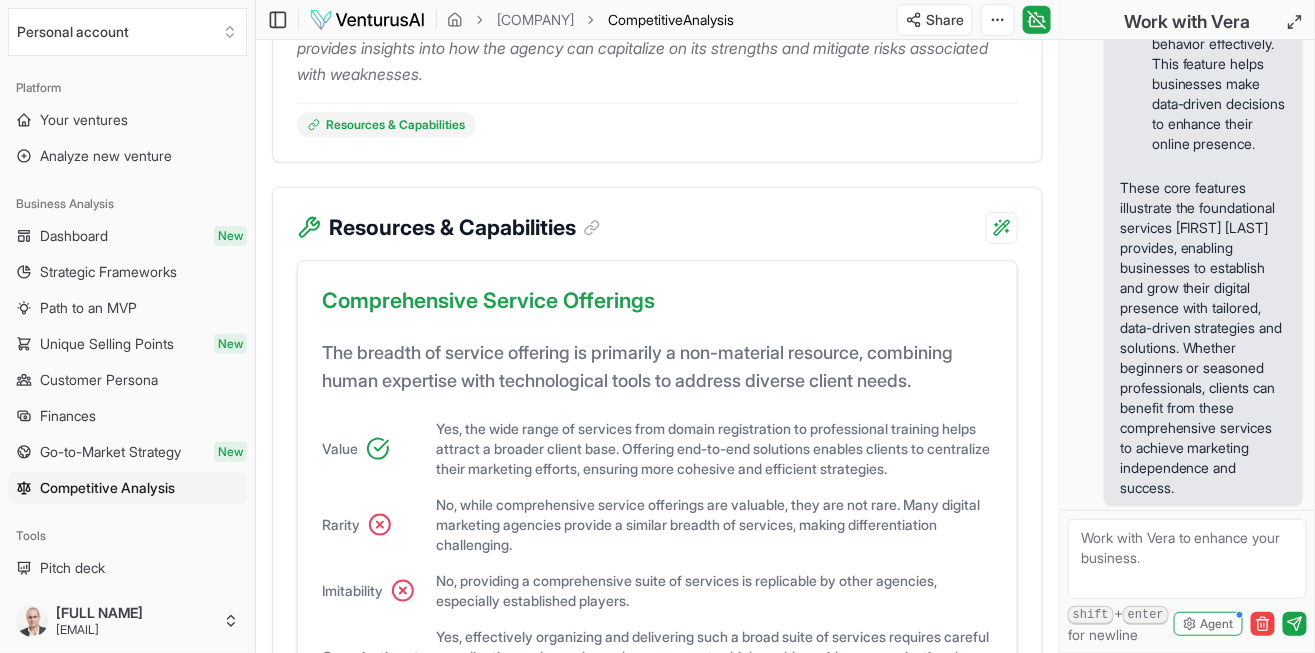 scroll, scrollTop: 0, scrollLeft: 0, axis: both 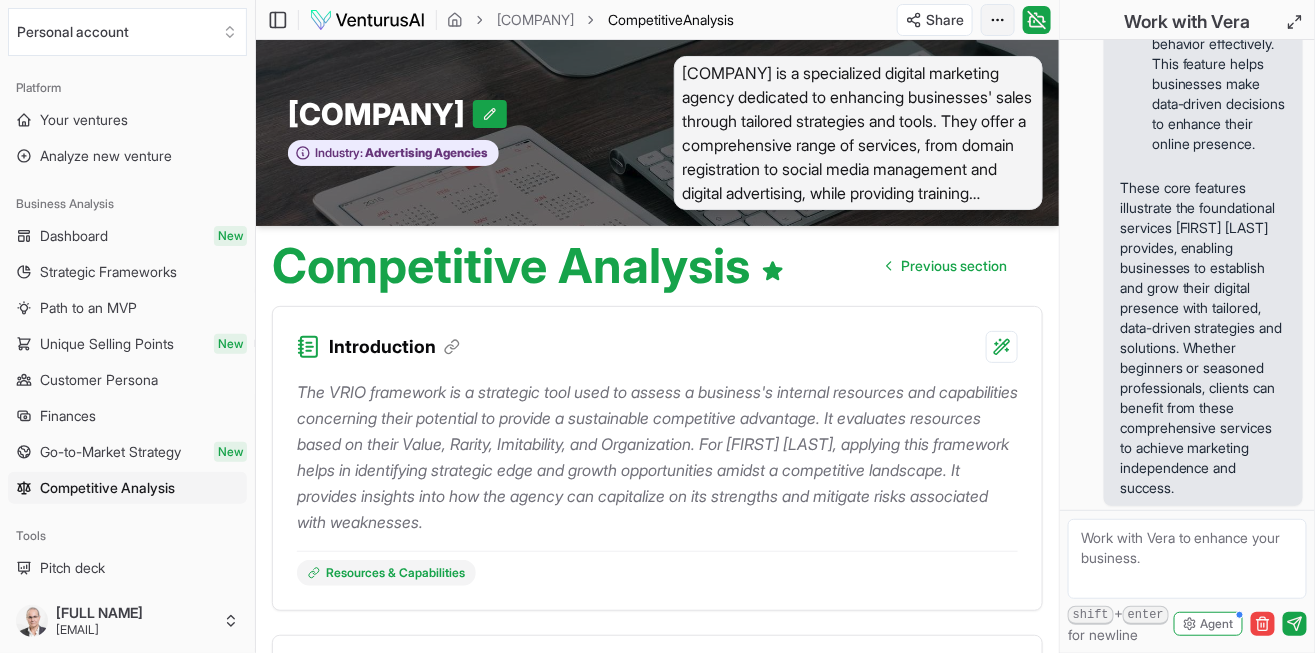click on "We value your privacy We use cookies to enhance your browsing experience, serve personalized ads or content, and analyze our traffic. By clicking "Accept All", you consent to our use of cookies. Customize    Accept All Customize Consent Preferences   We use cookies to help you navigate efficiently and perform certain functions. You will find detailed information about all cookies under each consent category below. The cookies that are categorized as "Necessary" are stored on your browser as they are essential for enabling the basic functionalities of the site. ...  Show more Necessary Always Active Necessary cookies are required to enable the basic features of this site, such as providing secure log-in or adjusting your consent preferences. These cookies do not store any personally identifiable data. Cookie cookieyes-consent Duration 1 year Description Cookie __cf_bm Duration 1 hour Description This cookie, set by Cloudflare, is used to support Cloudflare Bot Management.  Cookie _cfuvid Duration session lidc" at bounding box center [657, 326] 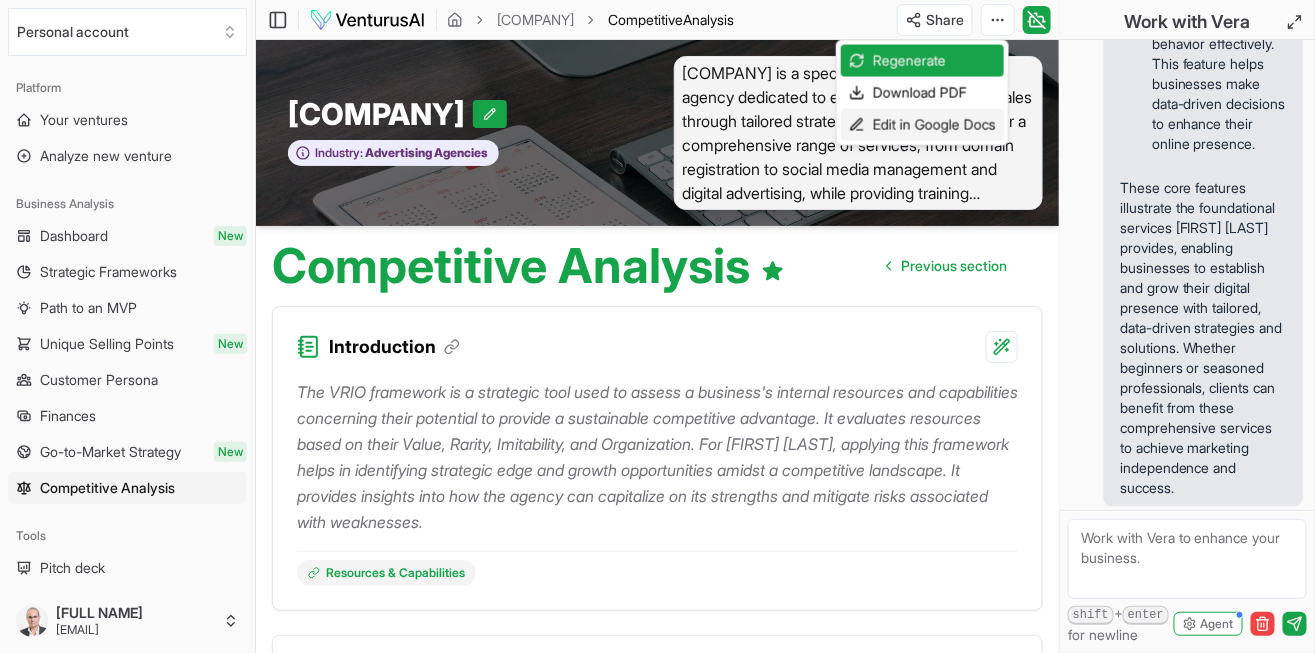 click on "Edit in Google Docs" at bounding box center [922, 125] 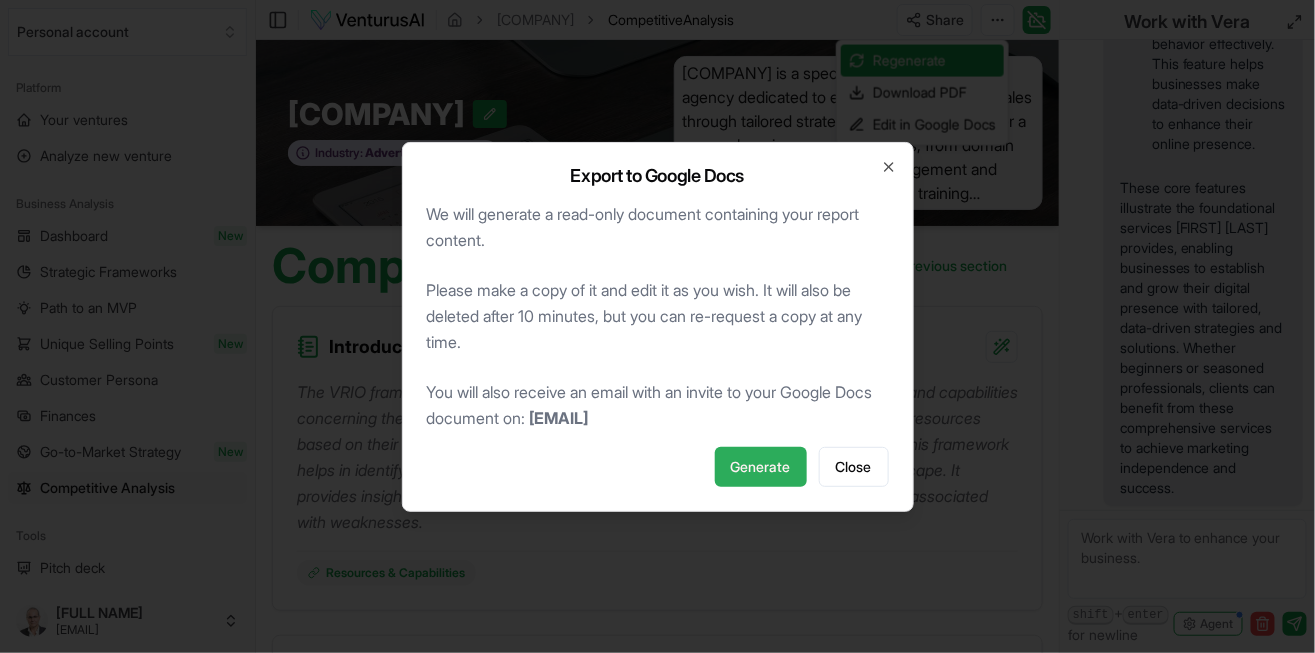 click on "Generate" at bounding box center [761, 467] 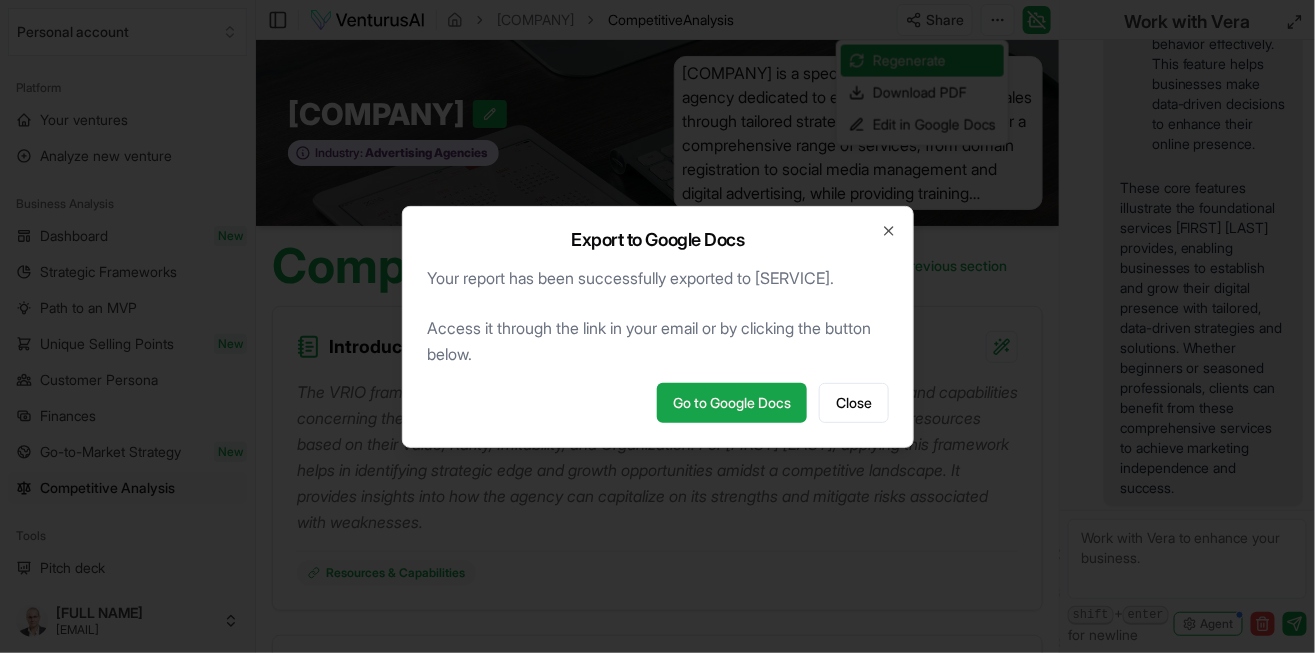 click at bounding box center (657, 326) 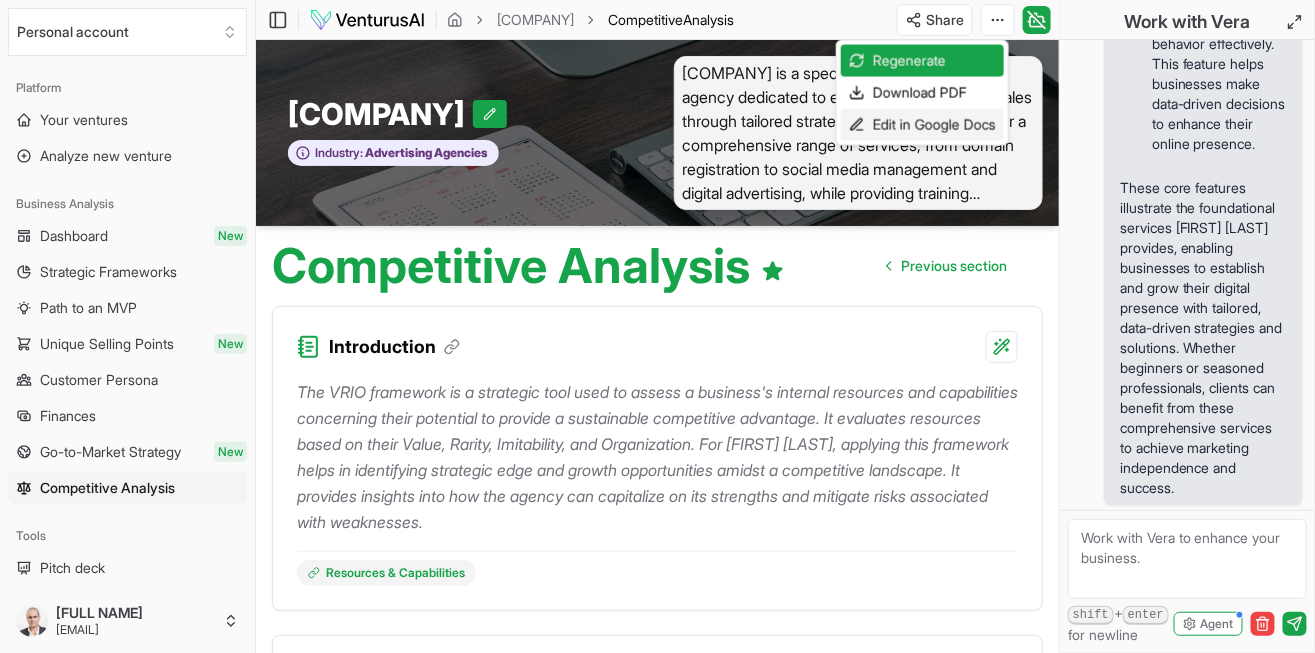 click on "Edit in Google Docs" at bounding box center (922, 125) 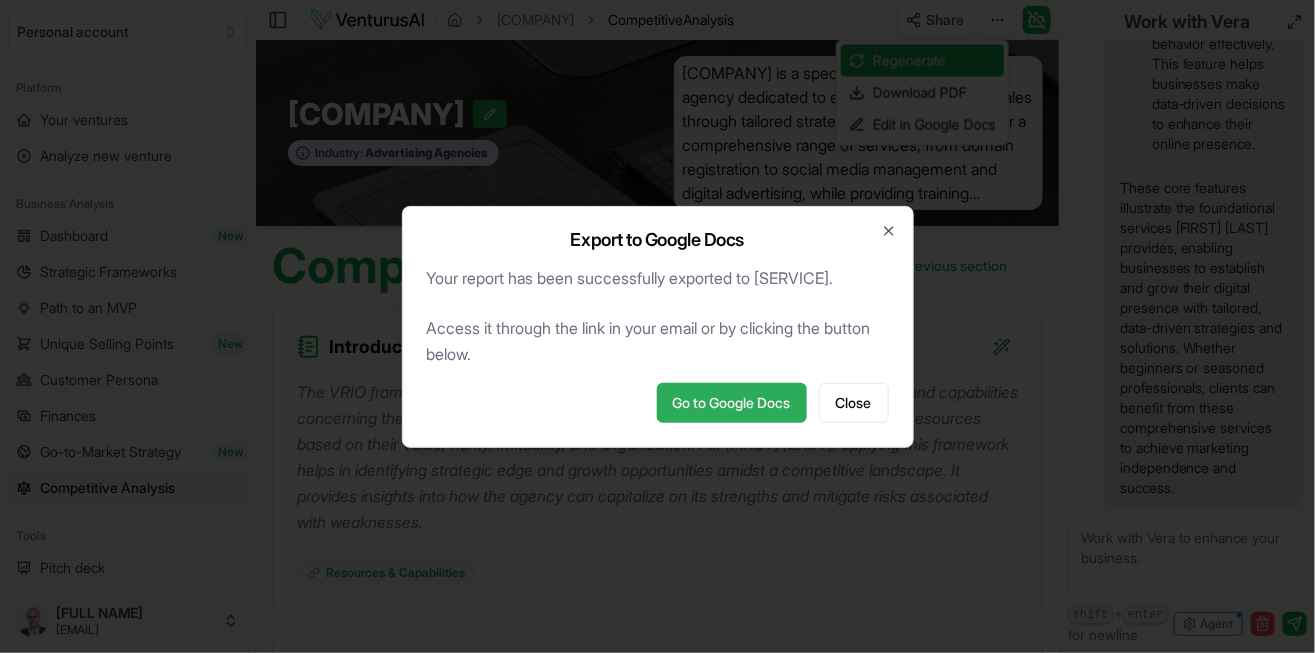 click on "Go to Google Docs" at bounding box center [732, 403] 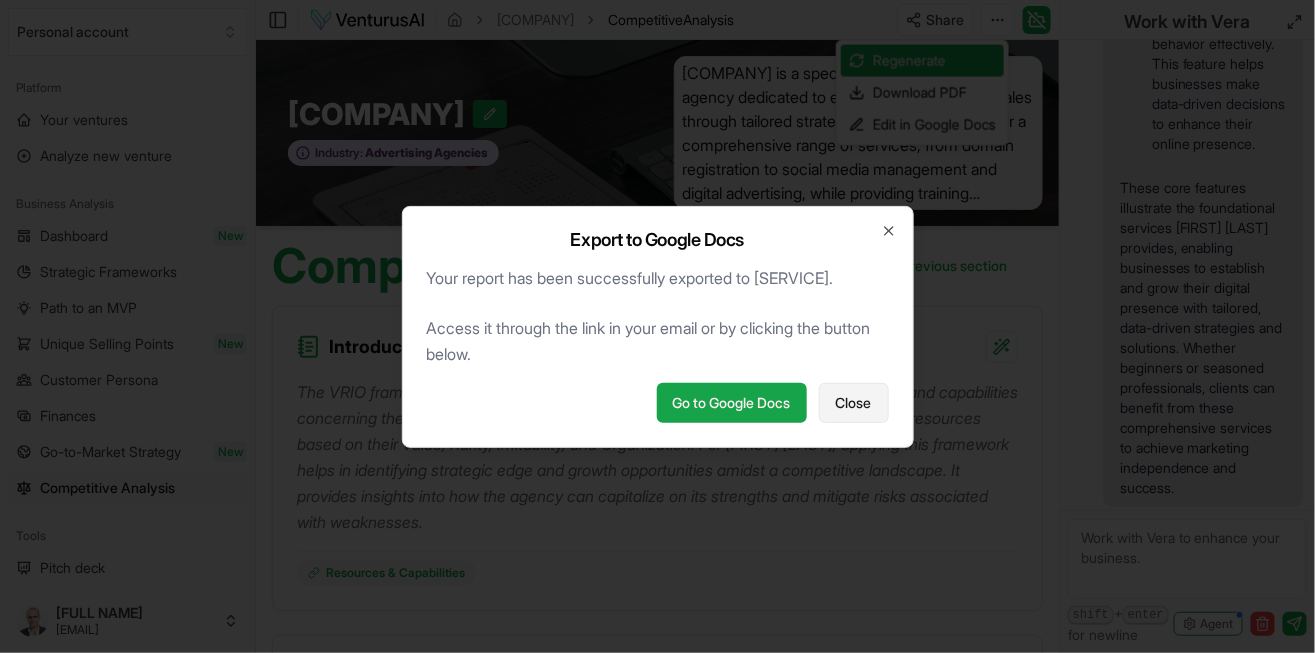 click on "Close" at bounding box center (854, 403) 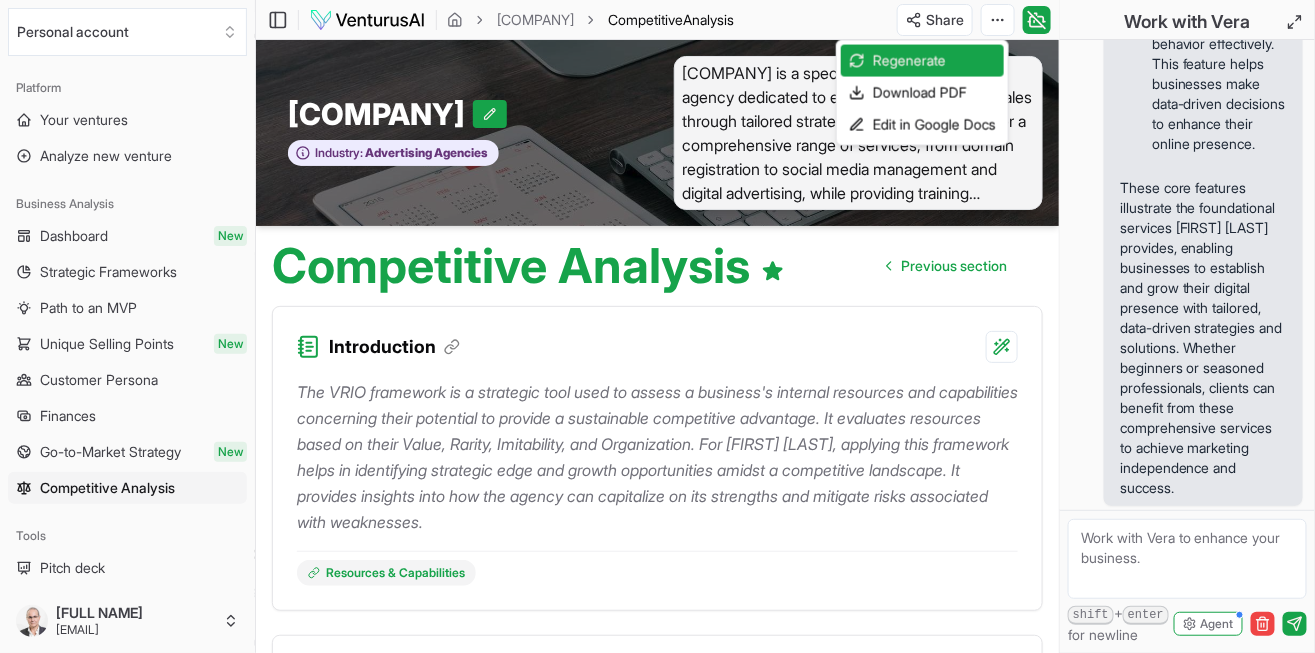 click on "We value your privacy We use cookies to enhance your browsing experience, serve personalized ads or content, and analyze our traffic. By clicking "Accept All", you consent to our use of cookies. Customize    Accept All Customize Consent Preferences   We use cookies to help you navigate efficiently and perform certain functions. You will find detailed information about all cookies under each consent category below. The cookies that are categorized as "Necessary" are stored on your browser as they are essential for enabling the basic functionalities of the site. ...  Show more Necessary Always Active Necessary cookies are required to enable the basic features of this site, such as providing secure log-in or adjusting your consent preferences. These cookies do not store any personally identifiable data. Cookie cookieyes-consent Duration 1 year Description Cookie __cf_bm Duration 1 hour Description This cookie, set by Cloudflare, is used to support Cloudflare Bot Management.  Cookie _cfuvid Duration session lidc" at bounding box center [657, 326] 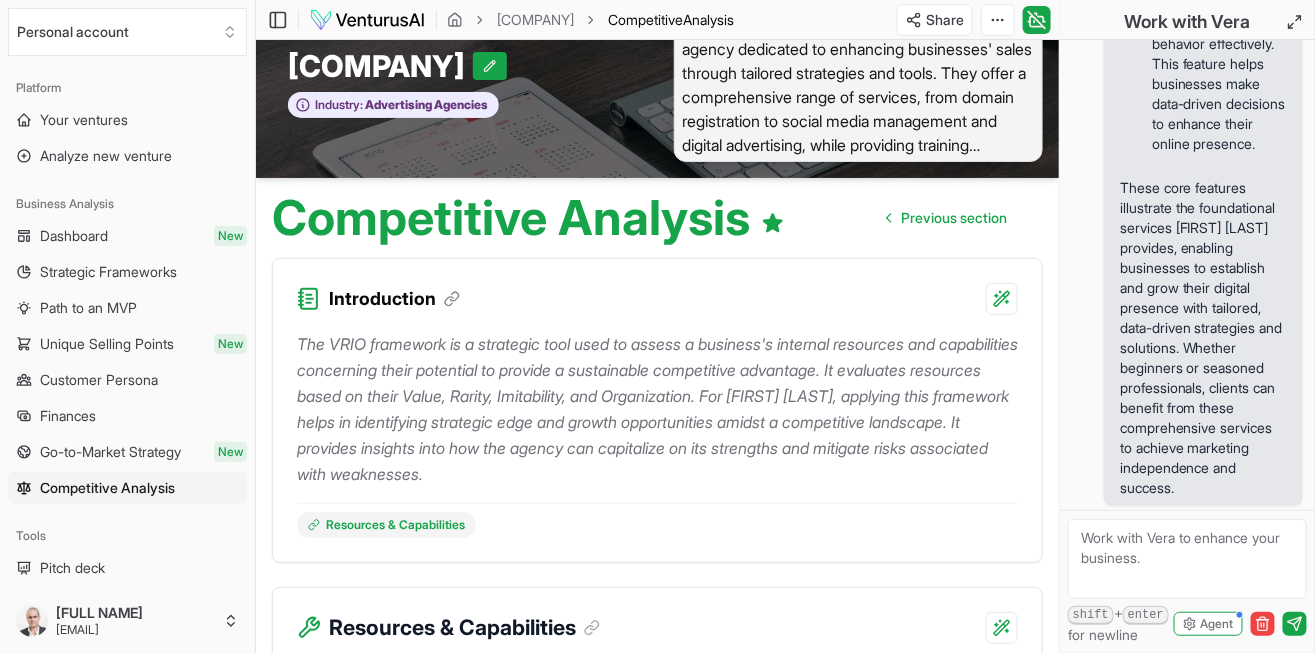 scroll, scrollTop: 0, scrollLeft: 0, axis: both 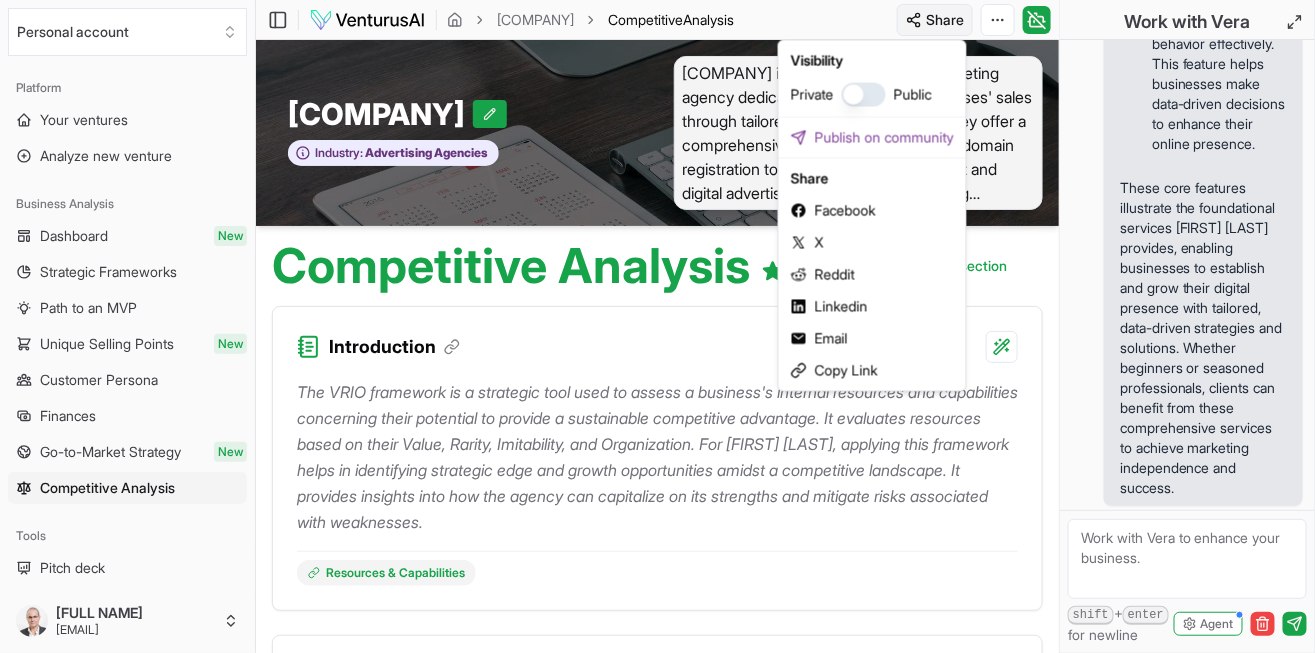 click on "We value your privacy We use cookies to enhance your browsing experience, serve personalized ads or content, and analyze our traffic. By clicking "Accept All", you consent to our use of cookies. Customize    Accept All Customize Consent Preferences   We use cookies to help you navigate efficiently and perform certain functions. You will find detailed information about all cookies under each consent category below. The cookies that are categorized as "Necessary" are stored on your browser as they are essential for enabling the basic functionalities of the site. ...  Show more Necessary Always Active Necessary cookies are required to enable the basic features of this site, such as providing secure log-in or adjusting your consent preferences. These cookies do not store any personally identifiable data. Cookie cookieyes-consent Duration 1 year Description Cookie __cf_bm Duration 1 hour Description This cookie, set by Cloudflare, is used to support Cloudflare Bot Management.  Cookie _cfuvid Duration session lidc" at bounding box center (657, 326) 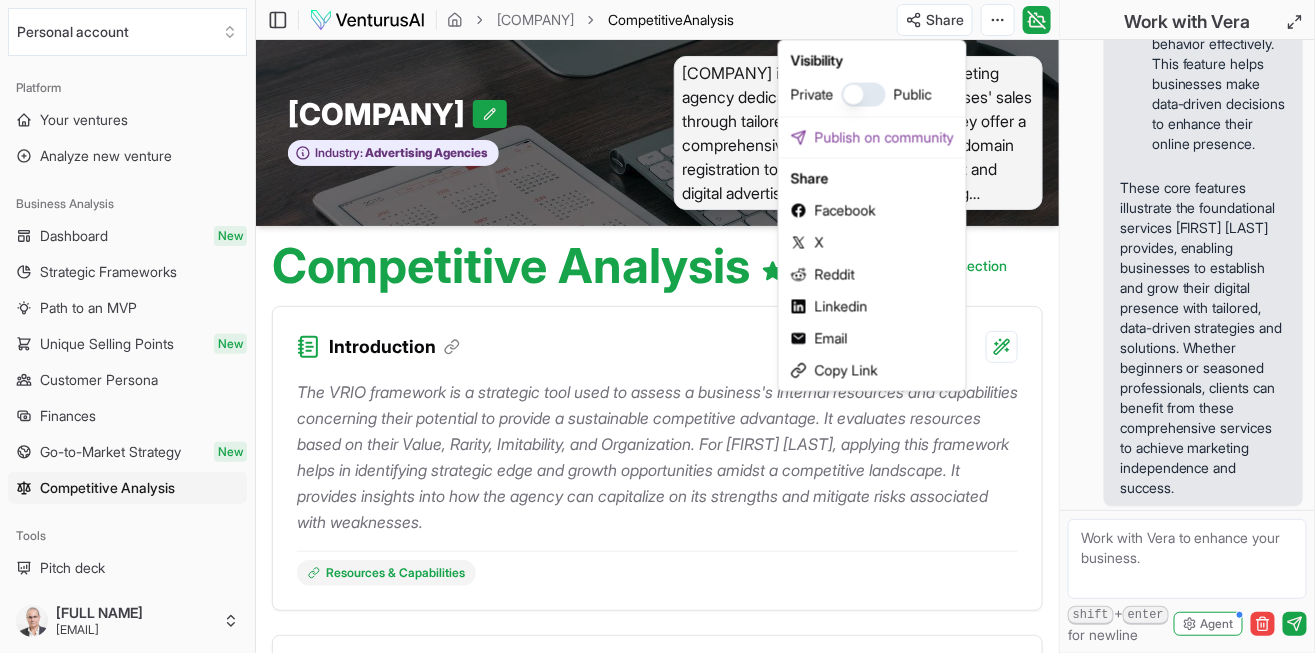 click on "We value your privacy We use cookies to enhance your browsing experience, serve personalized ads or content, and analyze our traffic. By clicking "Accept All", you consent to our use of cookies. Customize    Accept All Customize Consent Preferences   We use cookies to help you navigate efficiently and perform certain functions. You will find detailed information about all cookies under each consent category below. The cookies that are categorized as "Necessary" are stored on your browser as they are essential for enabling the basic functionalities of the site. ...  Show more Necessary Always Active Necessary cookies are required to enable the basic features of this site, such as providing secure log-in or adjusting your consent preferences. These cookies do not store any personally identifiable data. Cookie cookieyes-consent Duration 1 year Description Cookie __cf_bm Duration 1 hour Description This cookie, set by Cloudflare, is used to support Cloudflare Bot Management.  Cookie _cfuvid Duration session lidc" at bounding box center (657, 326) 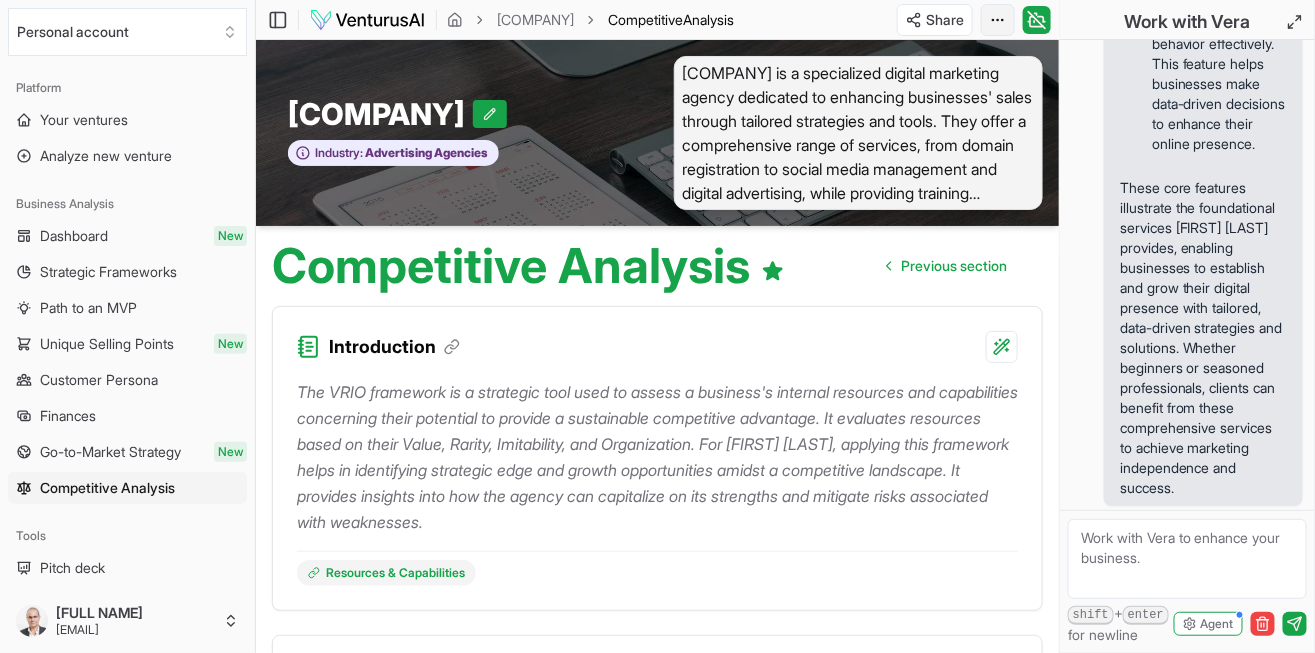 click on "We value your privacy We use cookies to enhance your browsing experience, serve personalized ads or content, and analyze our traffic. By clicking "Accept All", you consent to our use of cookies. Customize    Accept All Customize Consent Preferences   We use cookies to help you navigate efficiently and perform certain functions. You will find detailed information about all cookies under each consent category below. The cookies that are categorized as "Necessary" are stored on your browser as they are essential for enabling the basic functionalities of the site. ...  Show more Necessary Always Active Necessary cookies are required to enable the basic features of this site, such as providing secure log-in or adjusting your consent preferences. These cookies do not store any personally identifiable data. Cookie cookieyes-consent Duration 1 year Description Cookie __cf_bm Duration 1 hour Description This cookie, set by Cloudflare, is used to support Cloudflare Bot Management.  Cookie _cfuvid Duration session lidc" at bounding box center [657, 326] 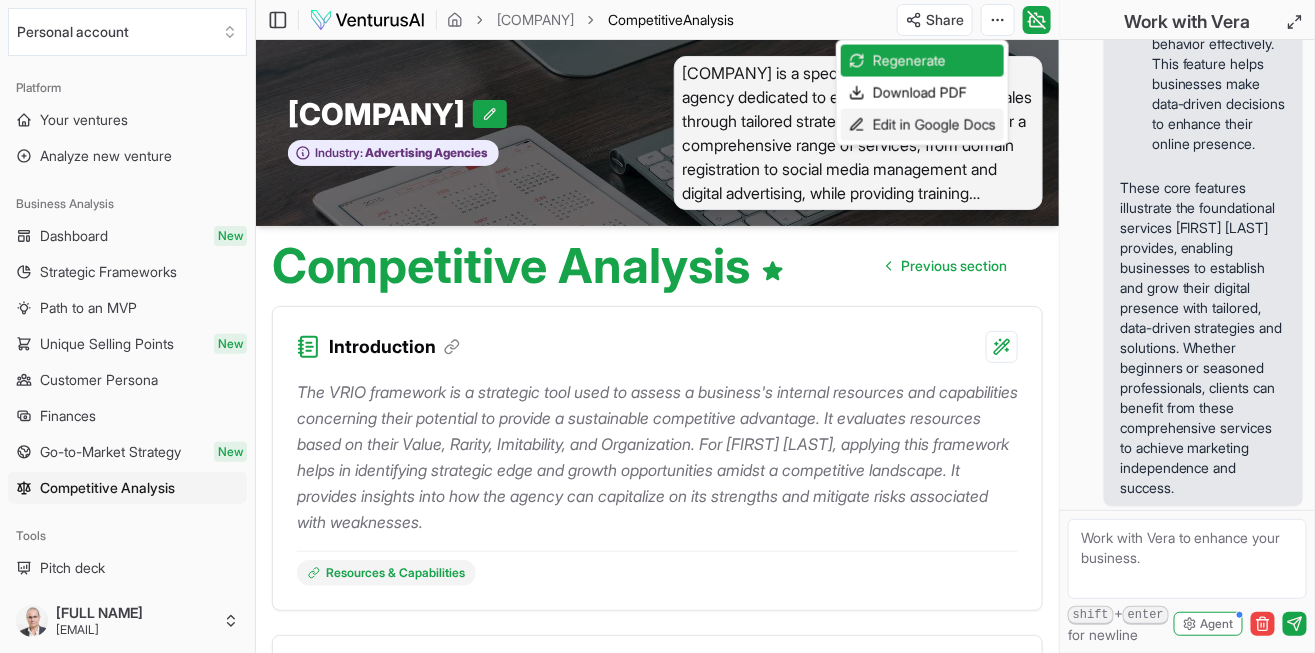 click on "Edit in Google Docs" at bounding box center (922, 125) 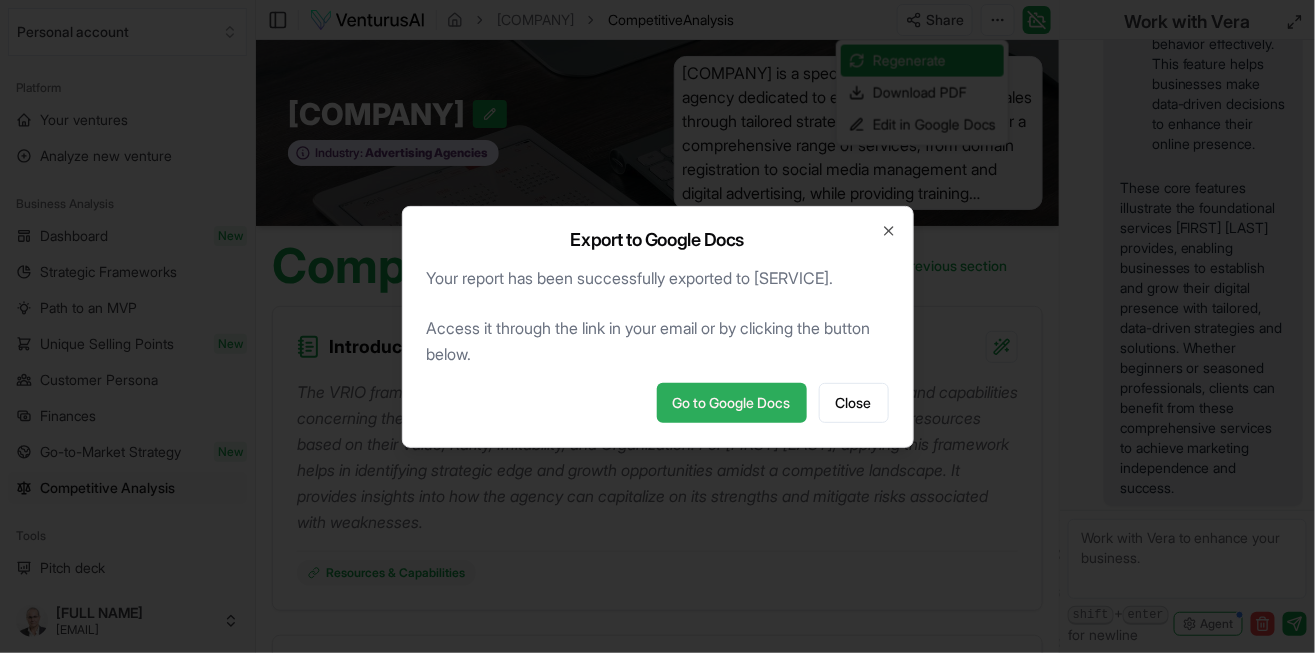 click on "Go to Google Docs" at bounding box center [732, 403] 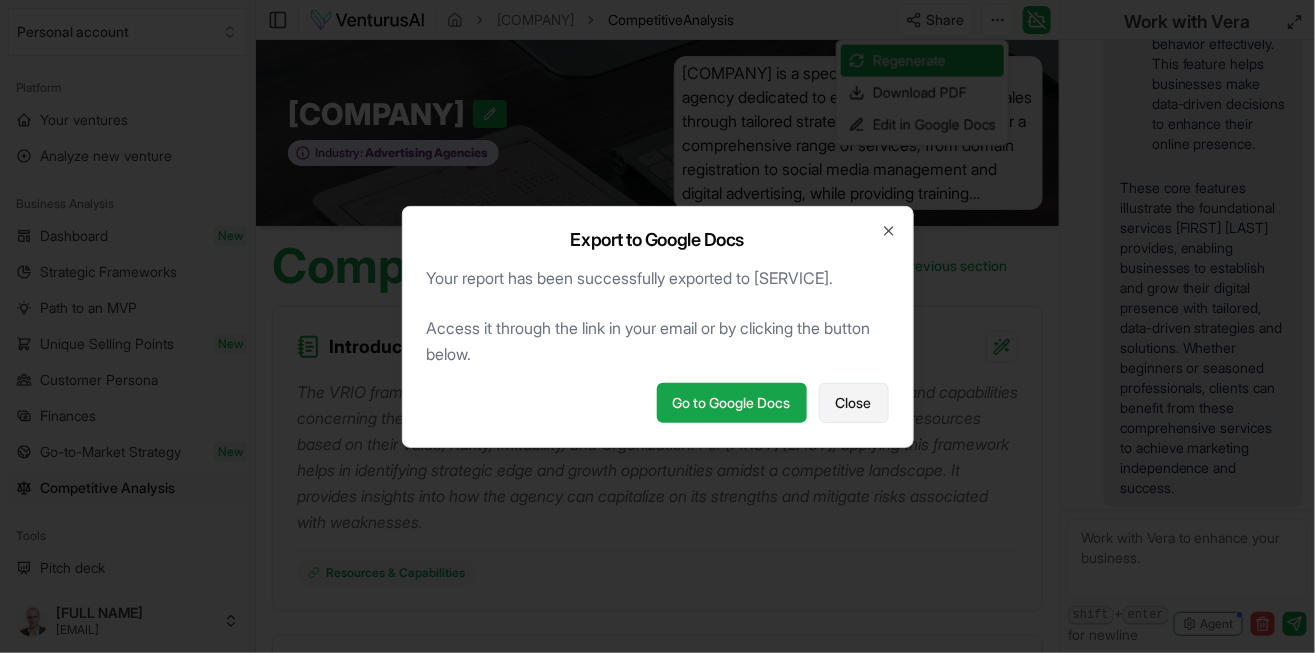 click on "Close" at bounding box center (854, 403) 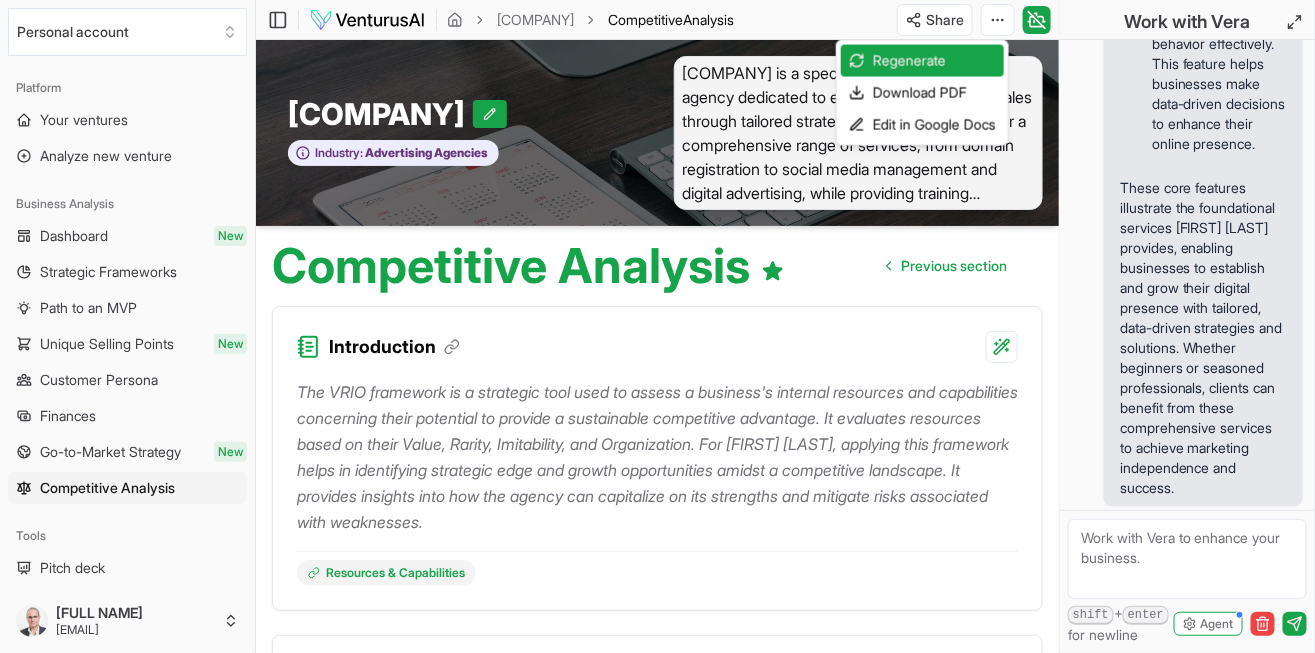 click on "We value your privacy We use cookies to enhance your browsing experience, serve personalized ads or content, and analyze our traffic. By clicking "Accept All", you consent to our use of cookies. Customize    Accept All Customize Consent Preferences   We use cookies to help you navigate efficiently and perform certain functions. You will find detailed information about all cookies under each consent category below. The cookies that are categorized as "Necessary" are stored on your browser as they are essential for enabling the basic functionalities of the site. ...  Show more Necessary Always Active Necessary cookies are required to enable the basic features of this site, such as providing secure log-in or adjusting your consent preferences. These cookies do not store any personally identifiable data. Cookie cookieyes-consent Duration 1 year Description Cookie __cf_bm Duration 1 hour Description This cookie, set by Cloudflare, is used to support Cloudflare Bot Management.  Cookie _cfuvid Duration session lidc" at bounding box center [657, 326] 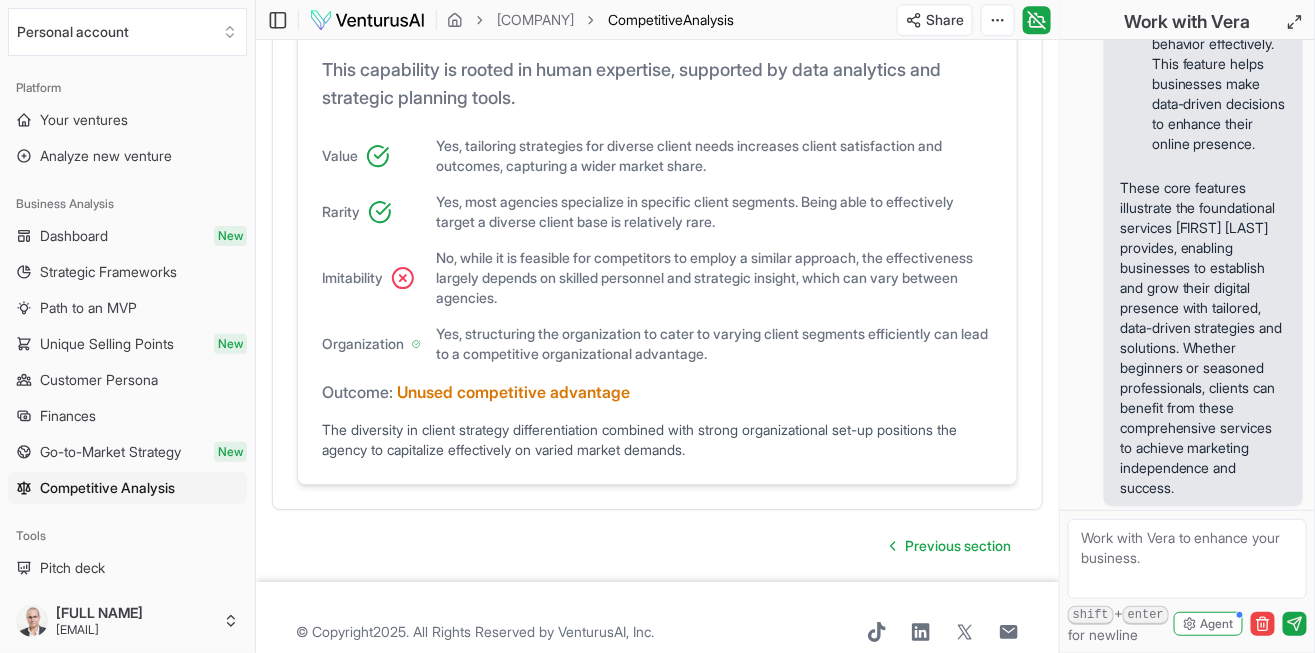 scroll, scrollTop: 1852, scrollLeft: 0, axis: vertical 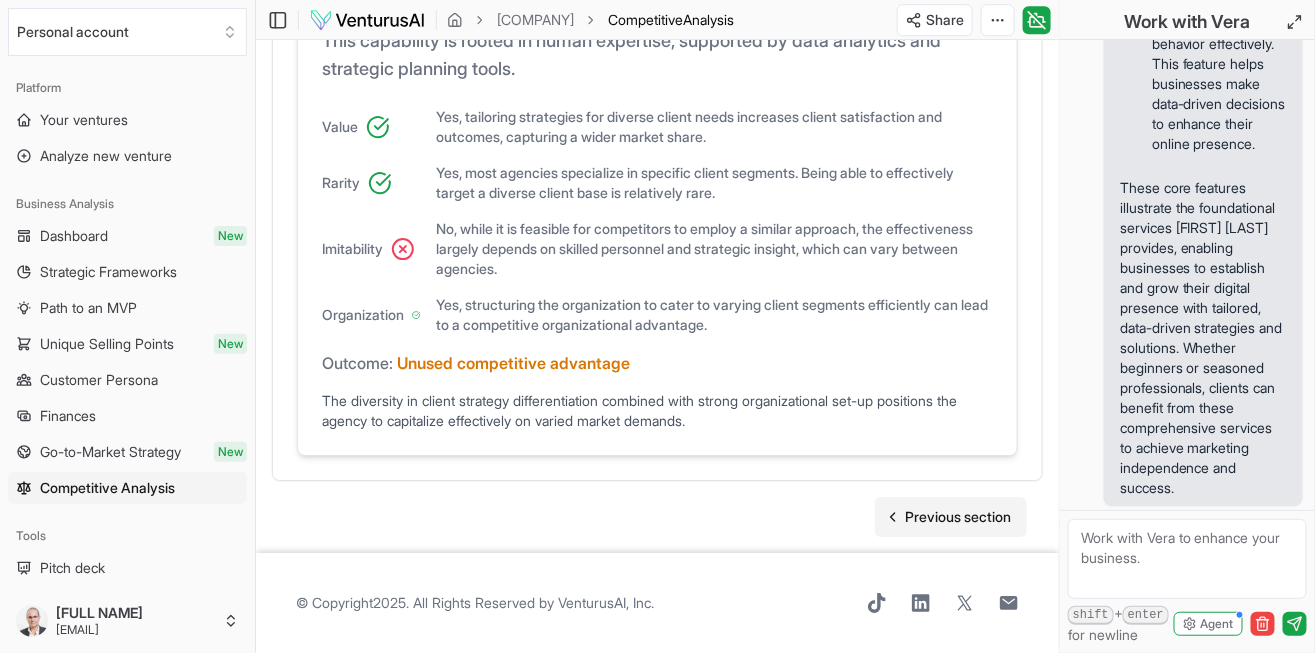 click on "Previous section" at bounding box center (958, 517) 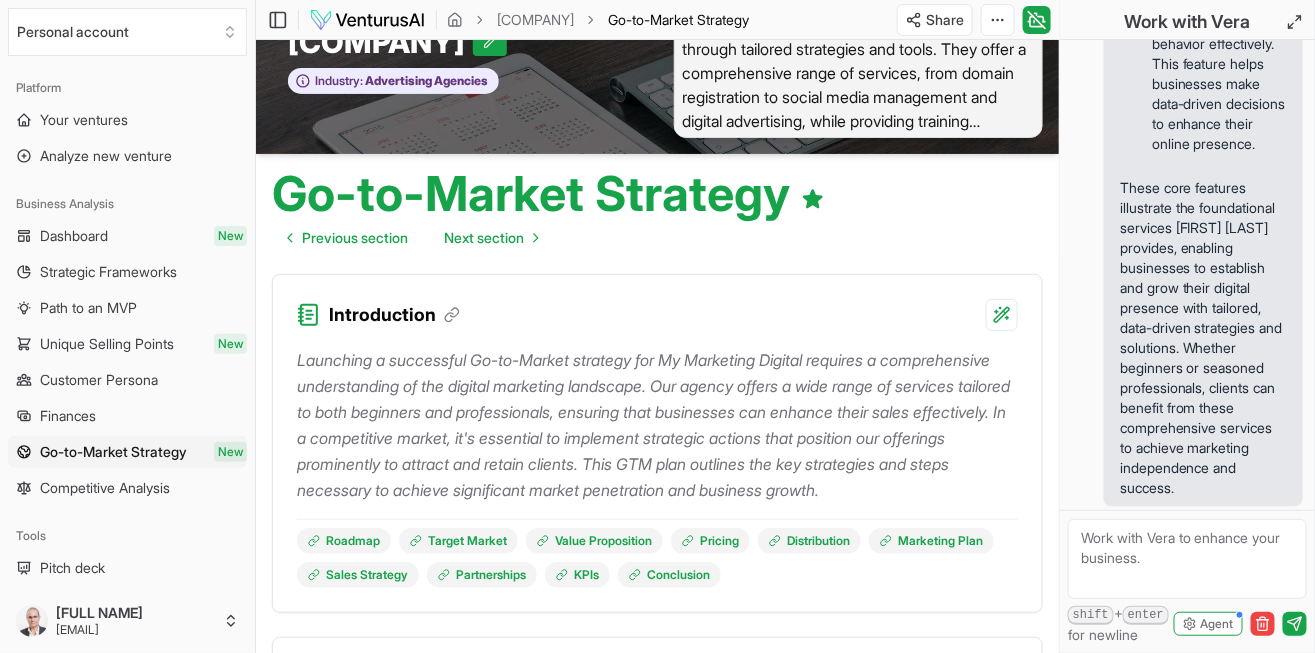 scroll, scrollTop: 157, scrollLeft: 0, axis: vertical 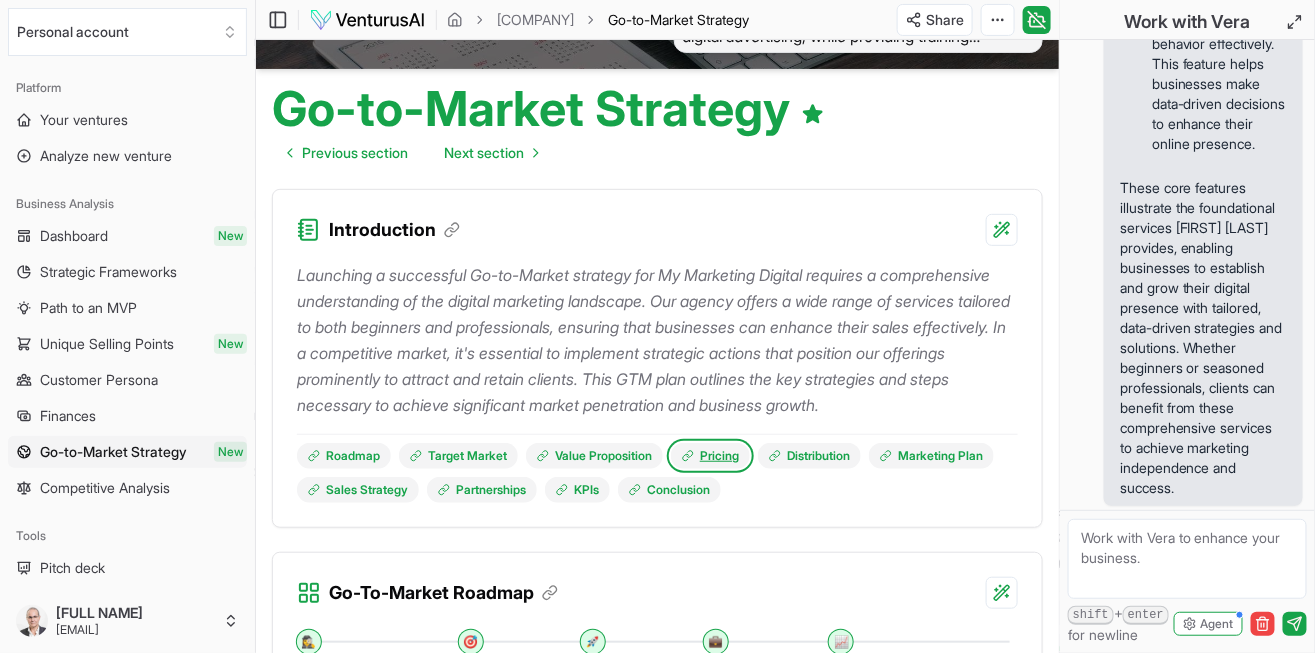 click on "Pricing" at bounding box center (710, 456) 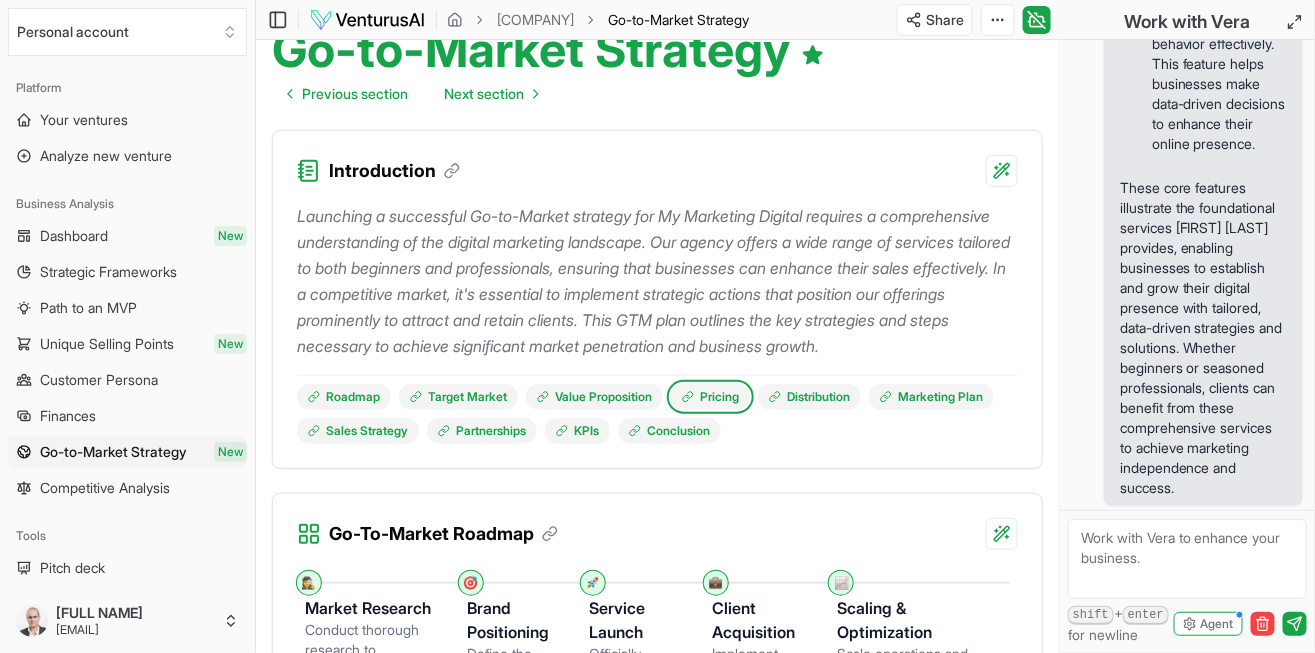 scroll, scrollTop: 0, scrollLeft: 0, axis: both 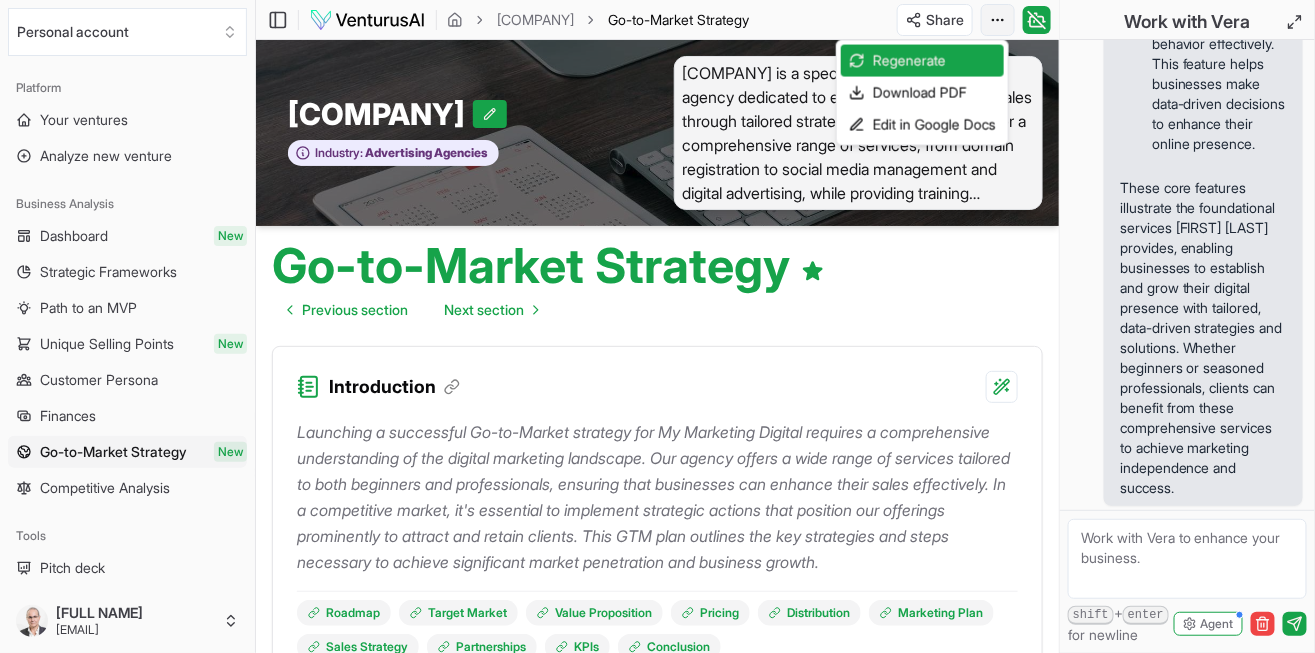 click on "We value your privacy We use cookies to enhance your browsing experience, serve personalized ads or content, and analyze our traffic. By clicking "Accept All", you consent to our use of cookies. Customize    Accept All Customize Consent Preferences   We use cookies to help you navigate efficiently and perform certain functions. You will find detailed information about all cookies under each consent category below. The cookies that are categorized as "Necessary" are stored on your browser as they are essential for enabling the basic functionalities of the site. ...  Show more Necessary Always Active Necessary cookies are required to enable the basic features of this site, such as providing secure log-in or adjusting your consent preferences. These cookies do not store any personally identifiable data. Cookie cookieyes-consent Duration 1 year Description Cookie __cf_bm Duration 1 hour Description This cookie, set by Cloudflare, is used to support Cloudflare Bot Management.  Cookie _cfuvid Duration session lidc" at bounding box center [657, 326] 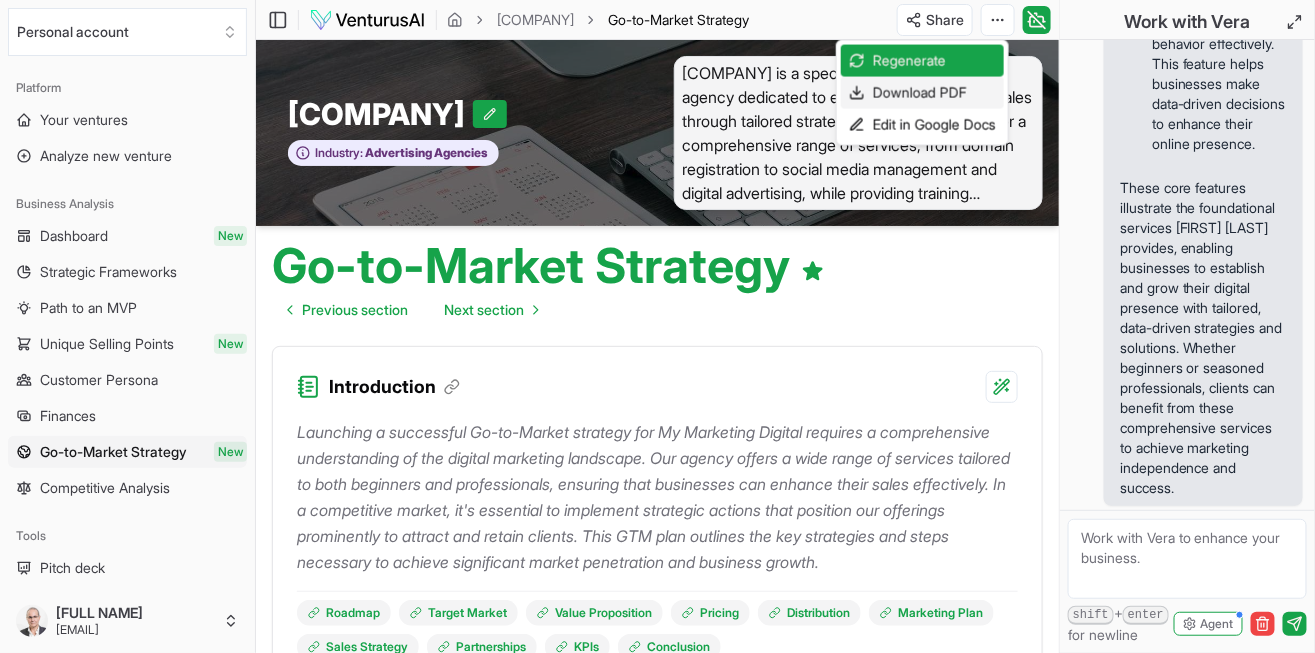 click on "Download PDF" at bounding box center [922, 93] 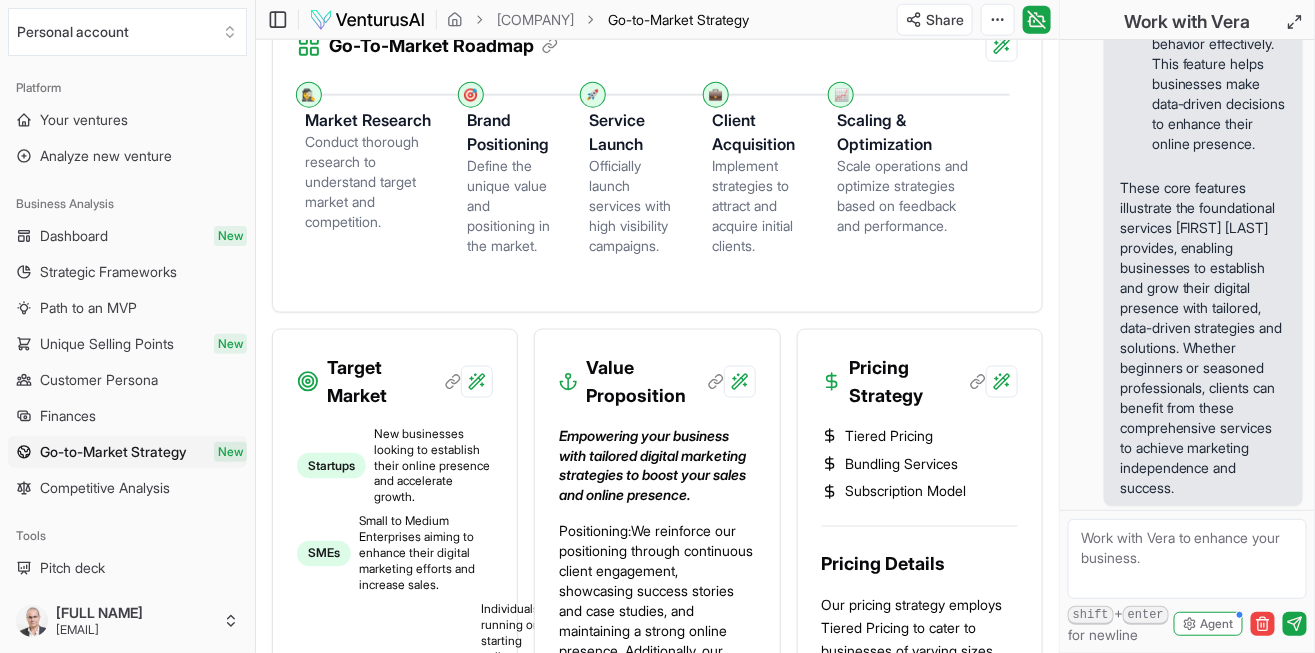 scroll, scrollTop: 0, scrollLeft: 0, axis: both 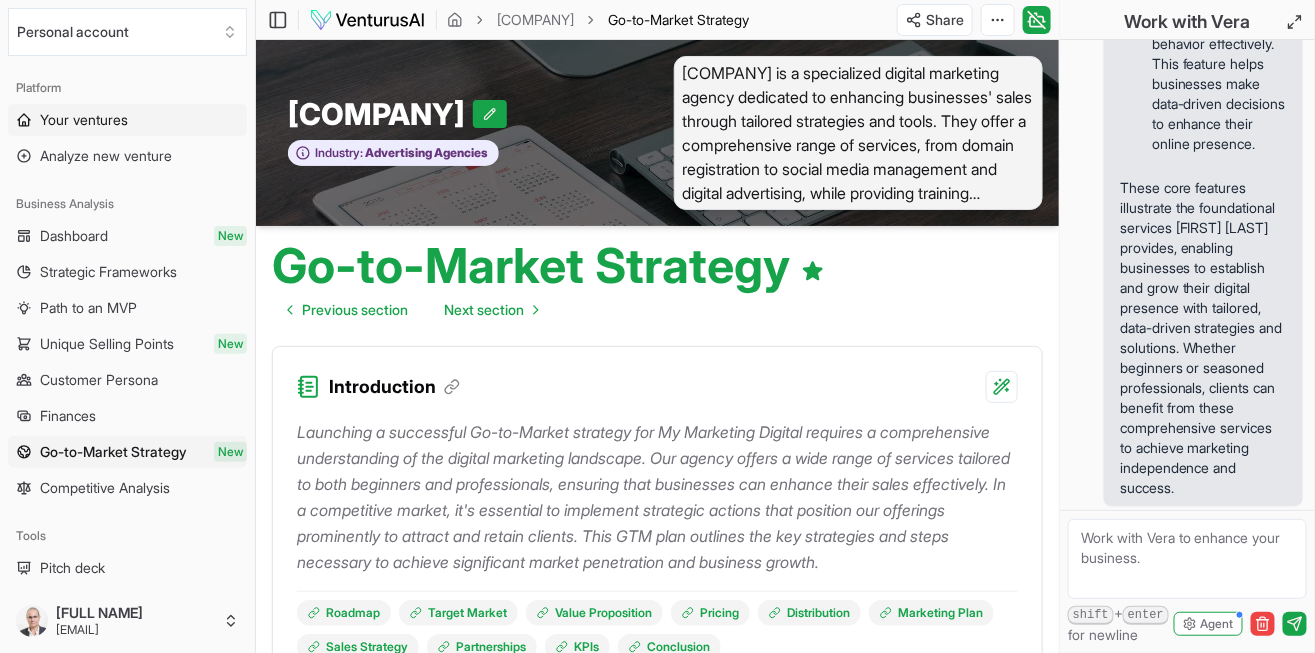 click on "Your ventures" at bounding box center (84, 120) 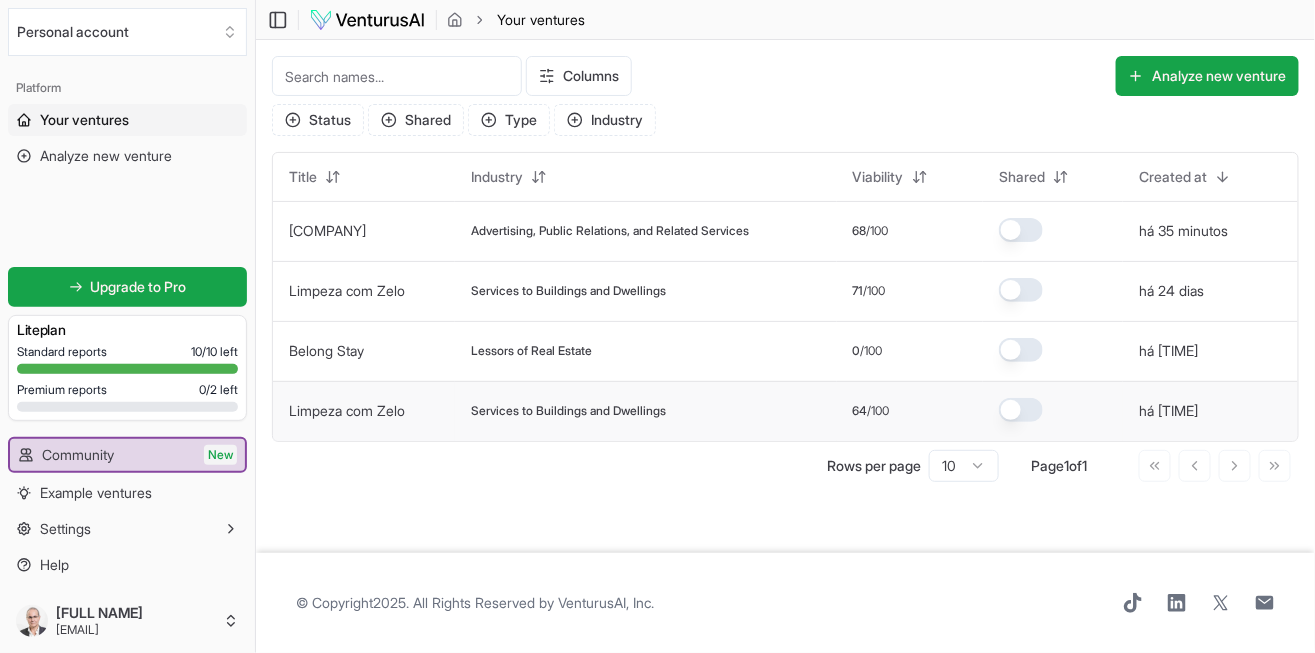 click on "Services to Buildings and Dwellings" at bounding box center [568, 411] 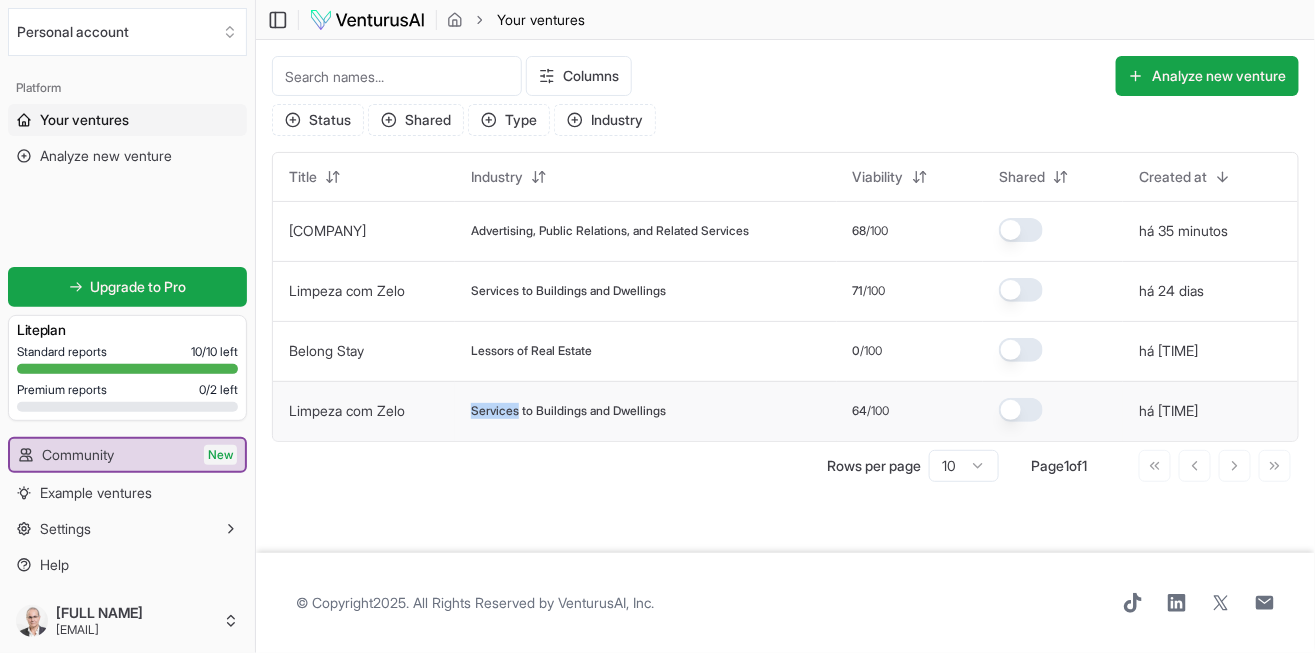 click on "Services to Buildings and Dwellings" at bounding box center (568, 411) 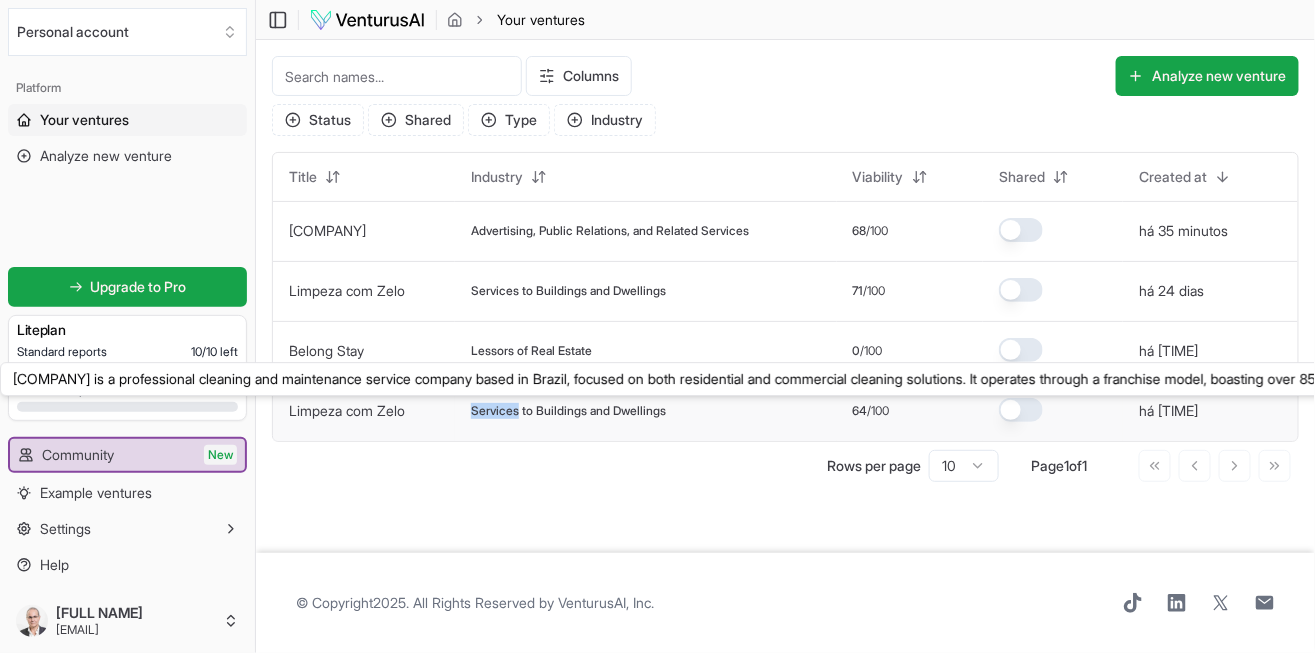 click on "Limpeza com Zelo" at bounding box center [347, 410] 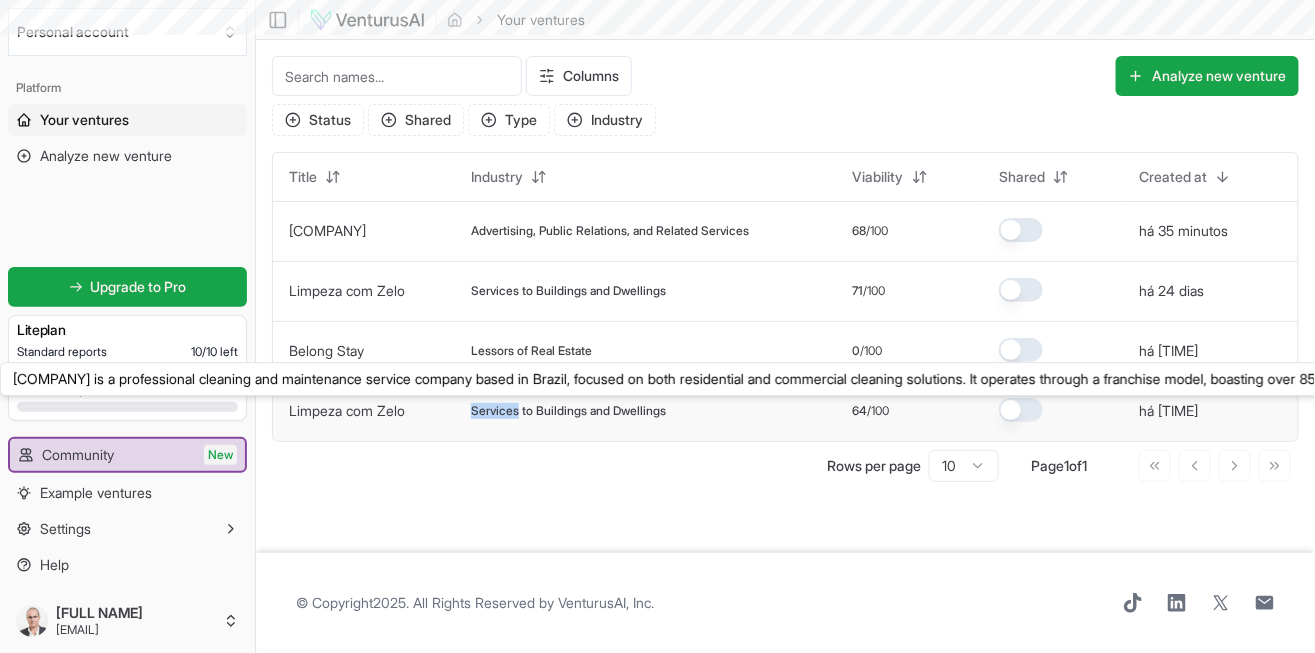 click on "Limpeza com Zelo" at bounding box center (347, 410) 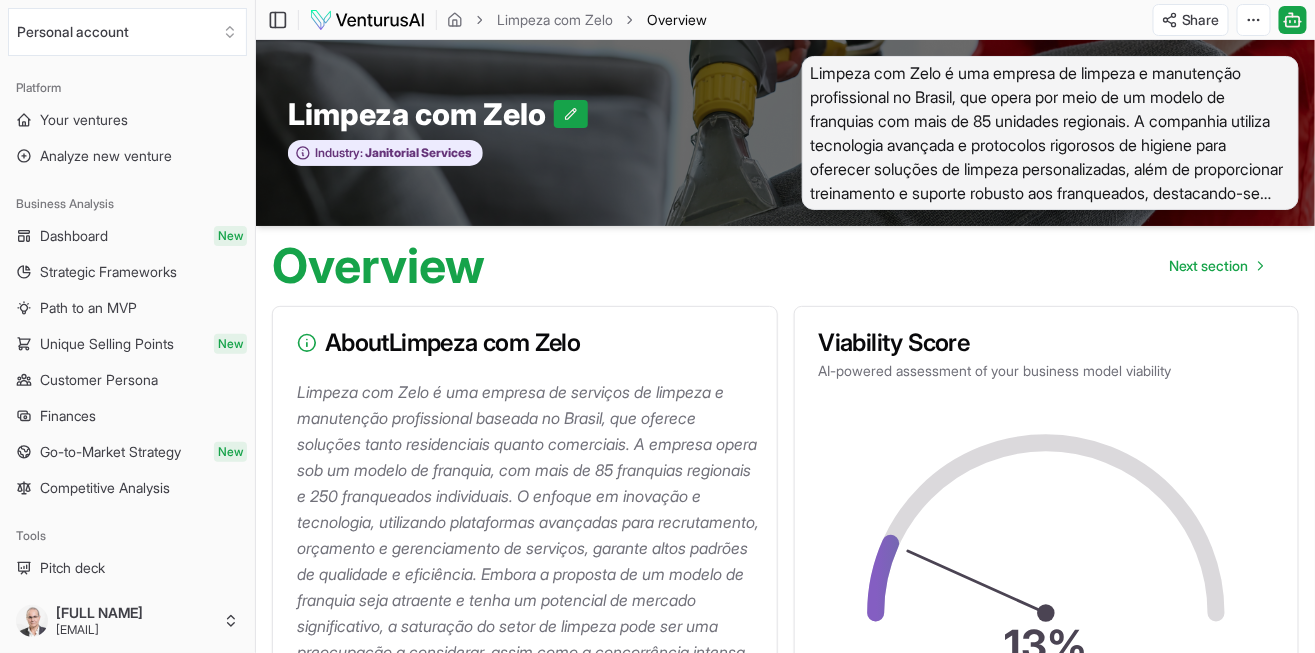 scroll, scrollTop: 1363, scrollLeft: 0, axis: vertical 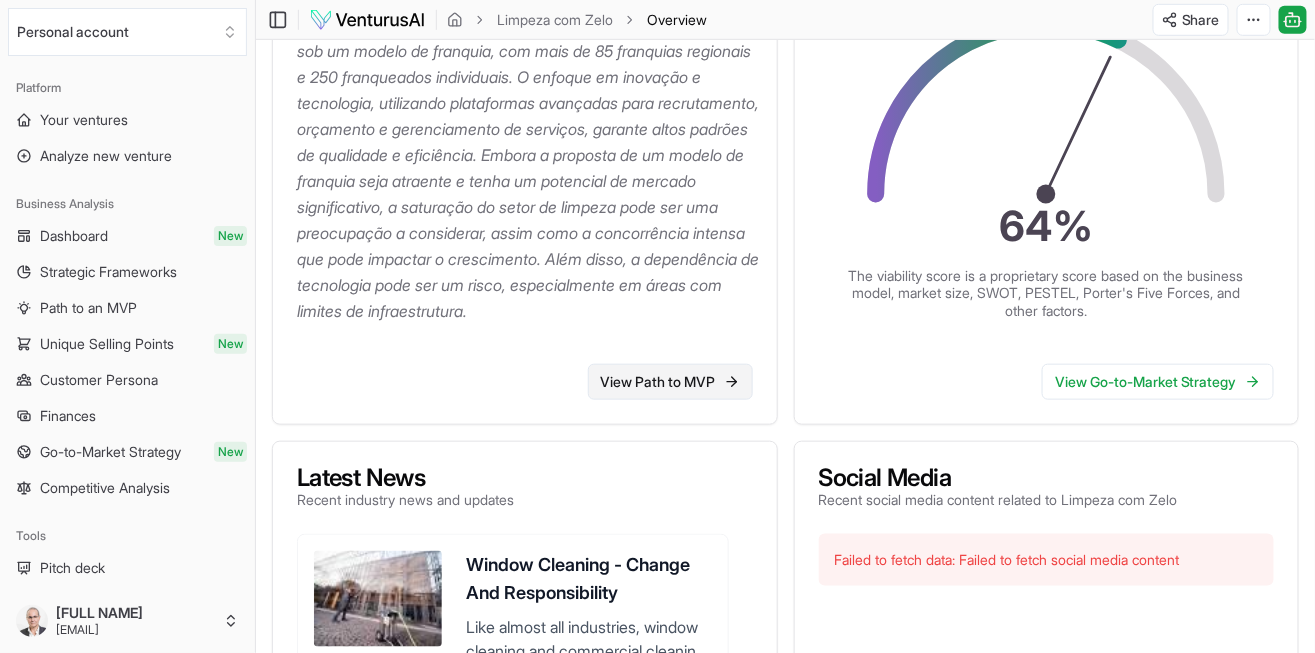 click on "View Path to MVP" at bounding box center [670, 382] 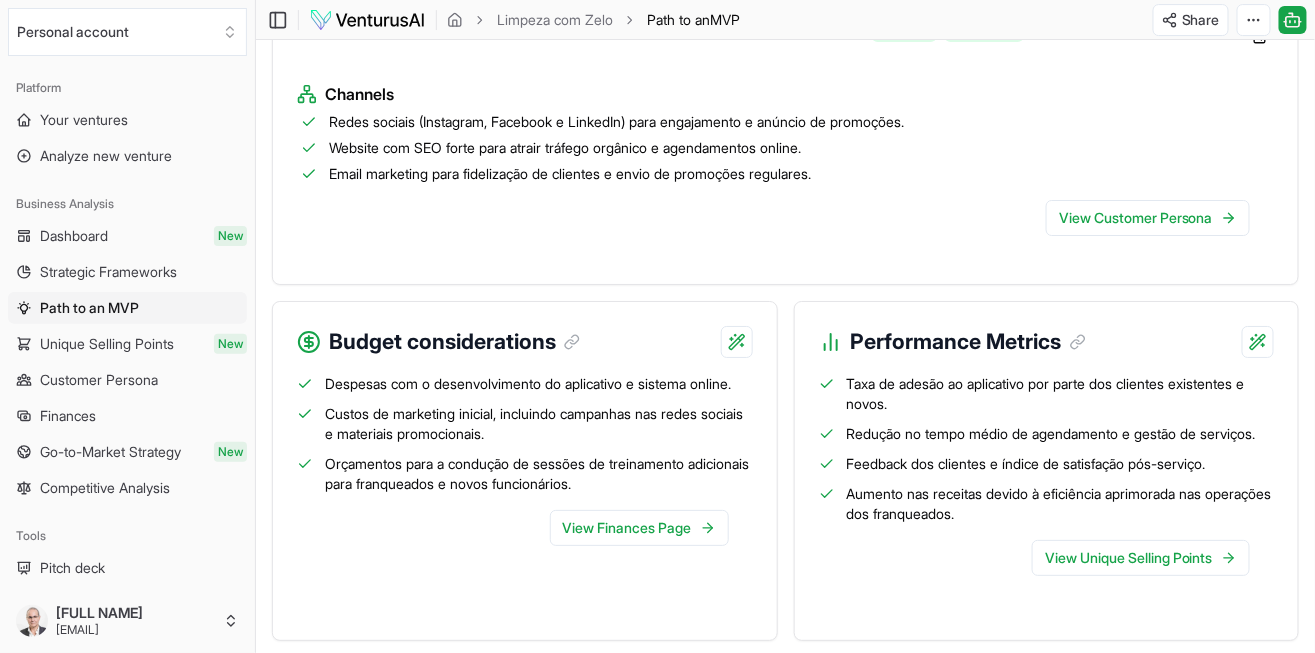 scroll, scrollTop: 2179, scrollLeft: 0, axis: vertical 